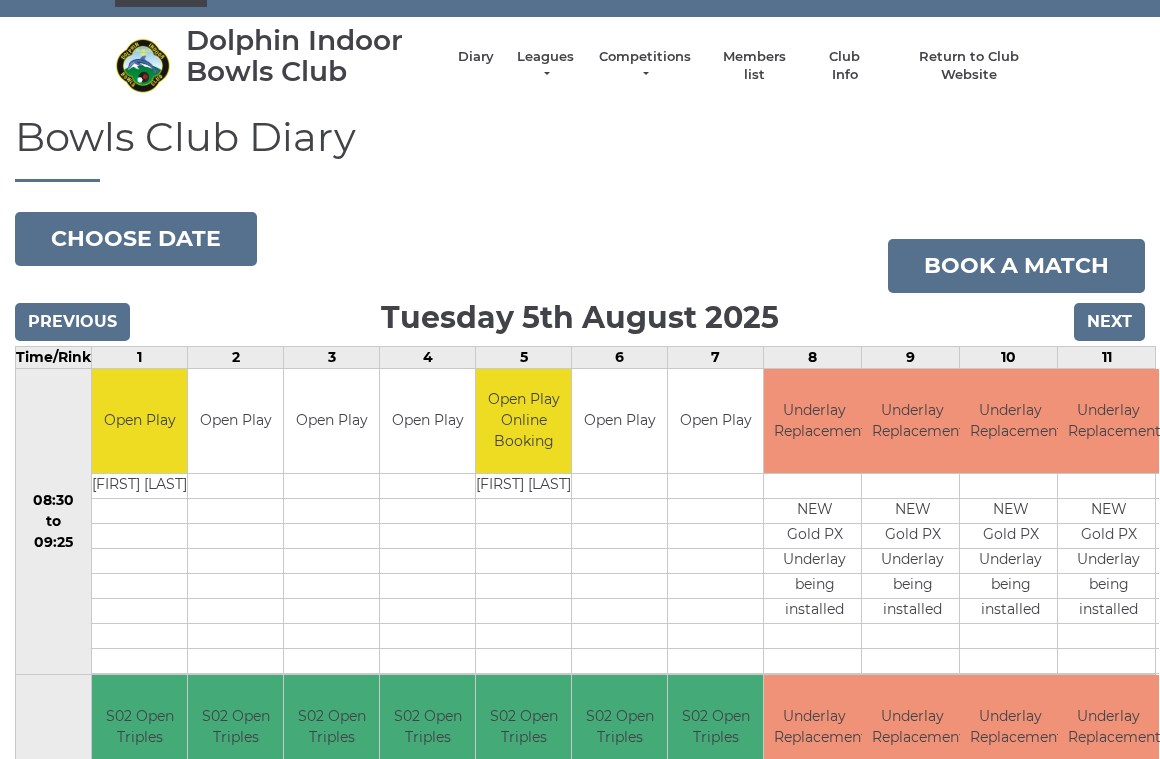scroll, scrollTop: 0, scrollLeft: 0, axis: both 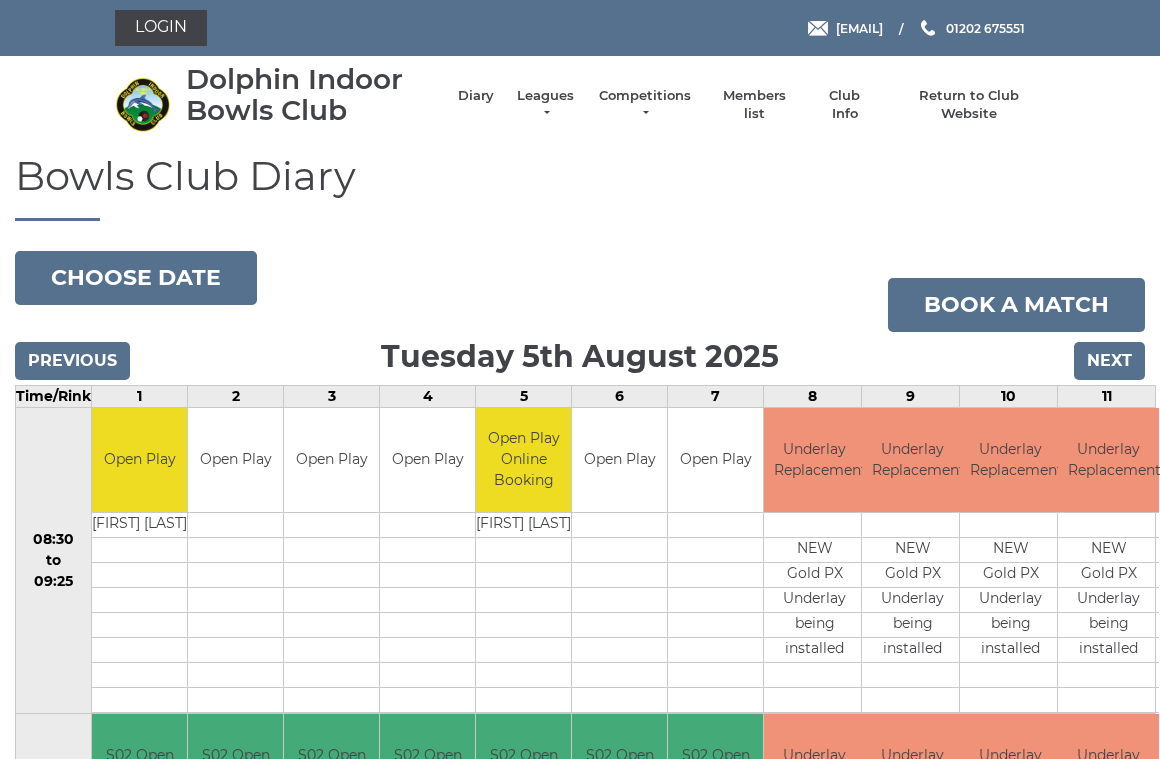 click on "Next" at bounding box center (1109, 361) 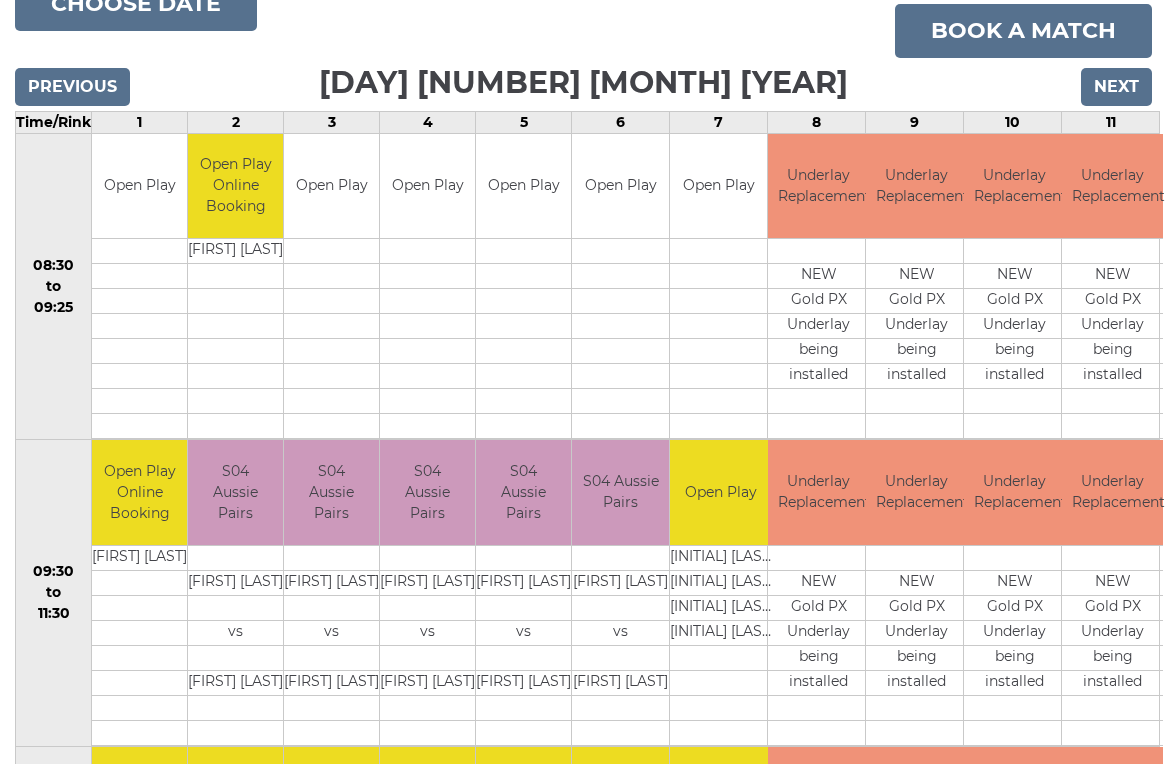 scroll, scrollTop: 0, scrollLeft: 0, axis: both 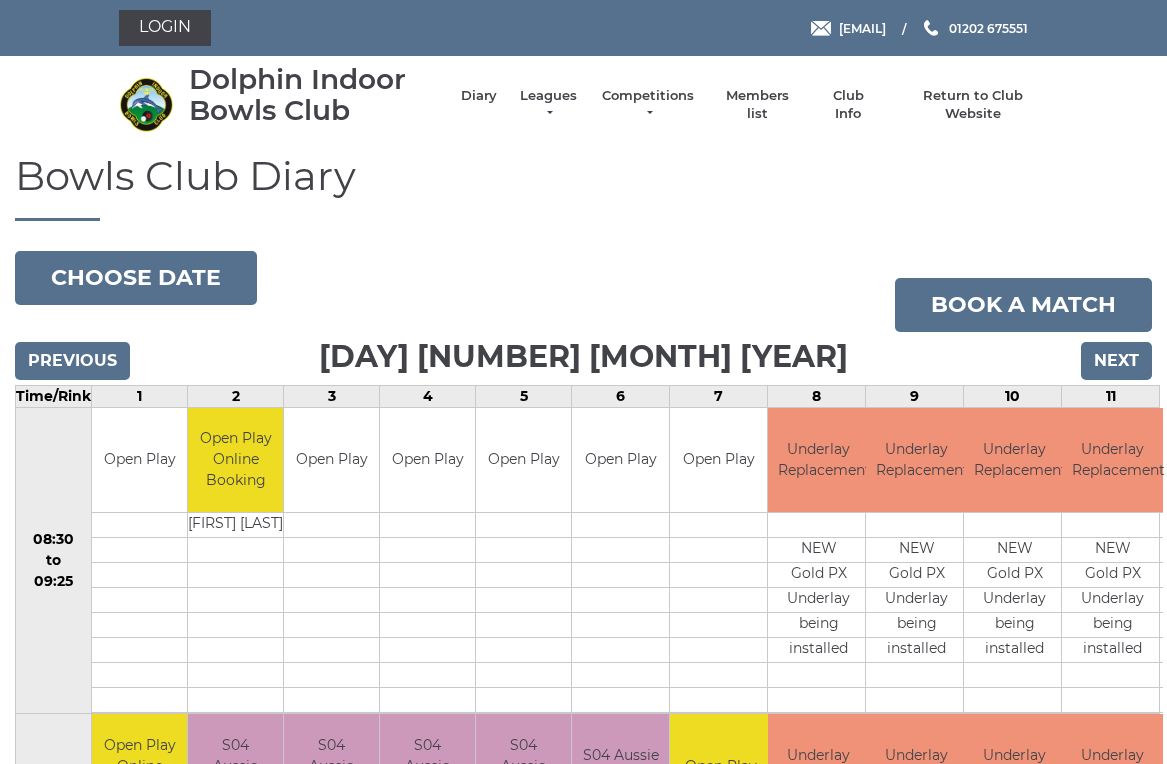 click on "Next" at bounding box center [1116, 361] 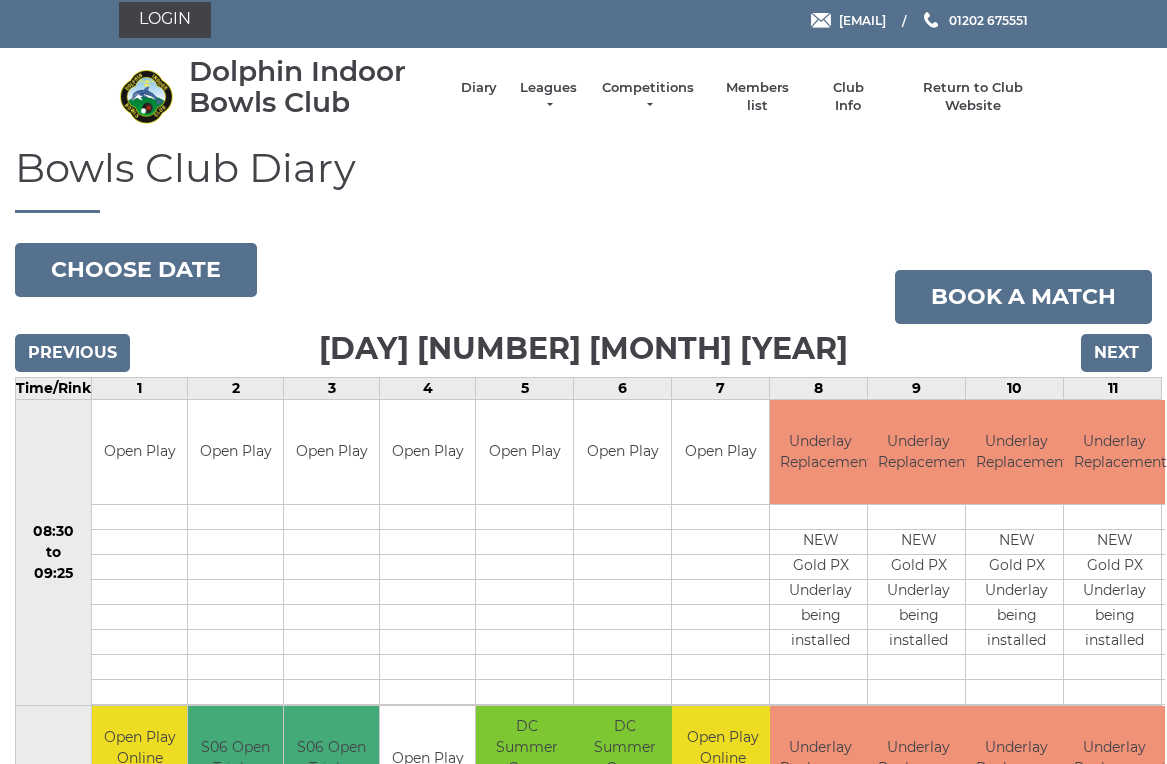 scroll, scrollTop: 8, scrollLeft: 0, axis: vertical 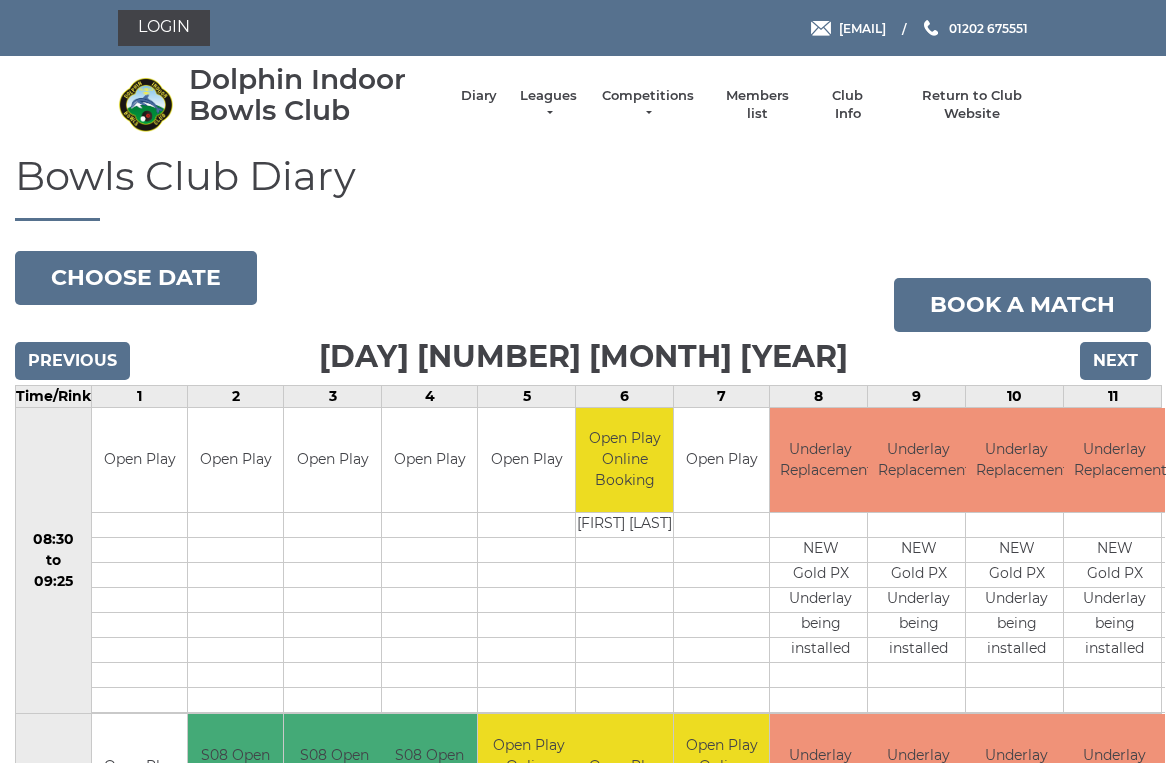 click on "Next" at bounding box center [1115, 361] 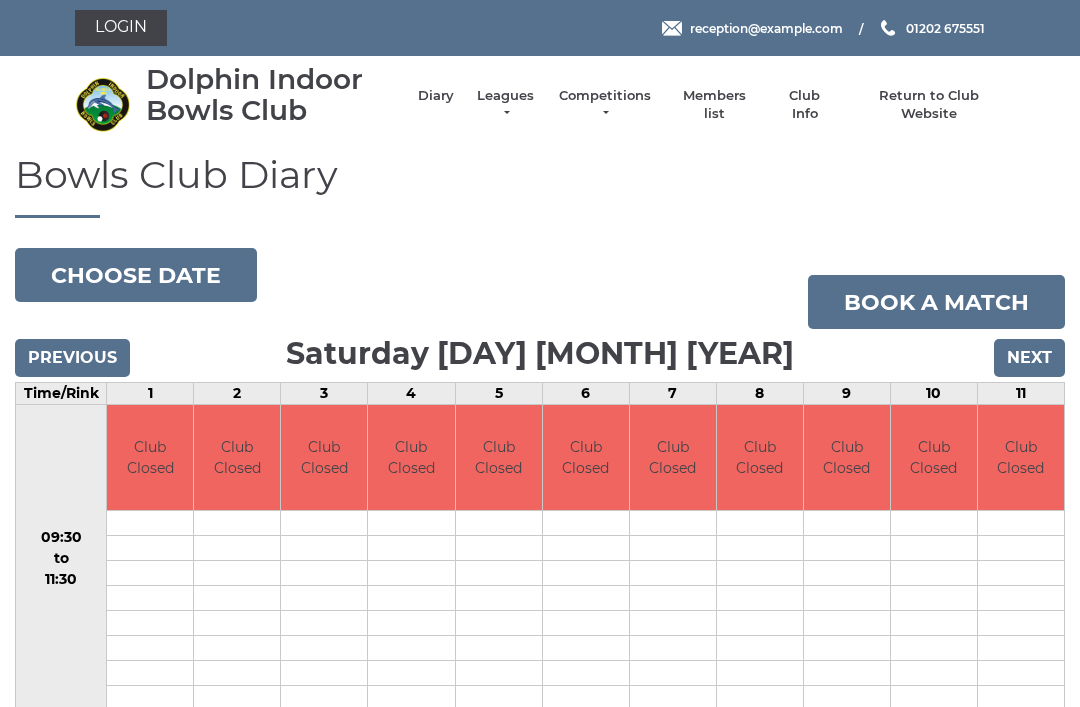 scroll, scrollTop: 0, scrollLeft: 0, axis: both 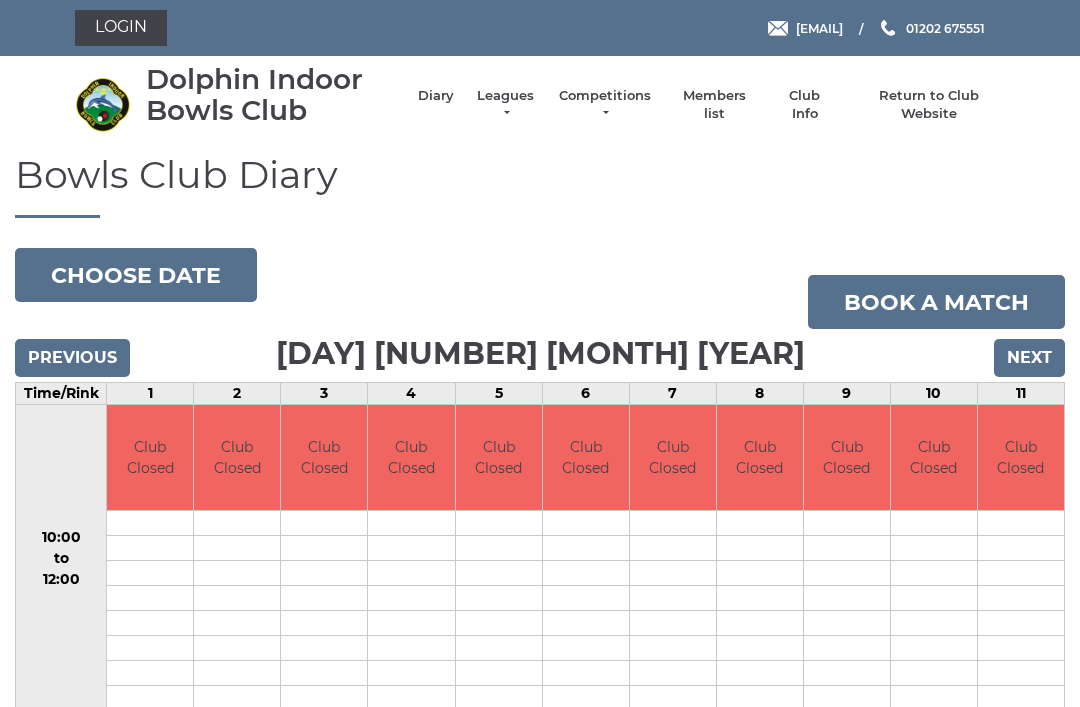 click on "Next" at bounding box center (1029, 358) 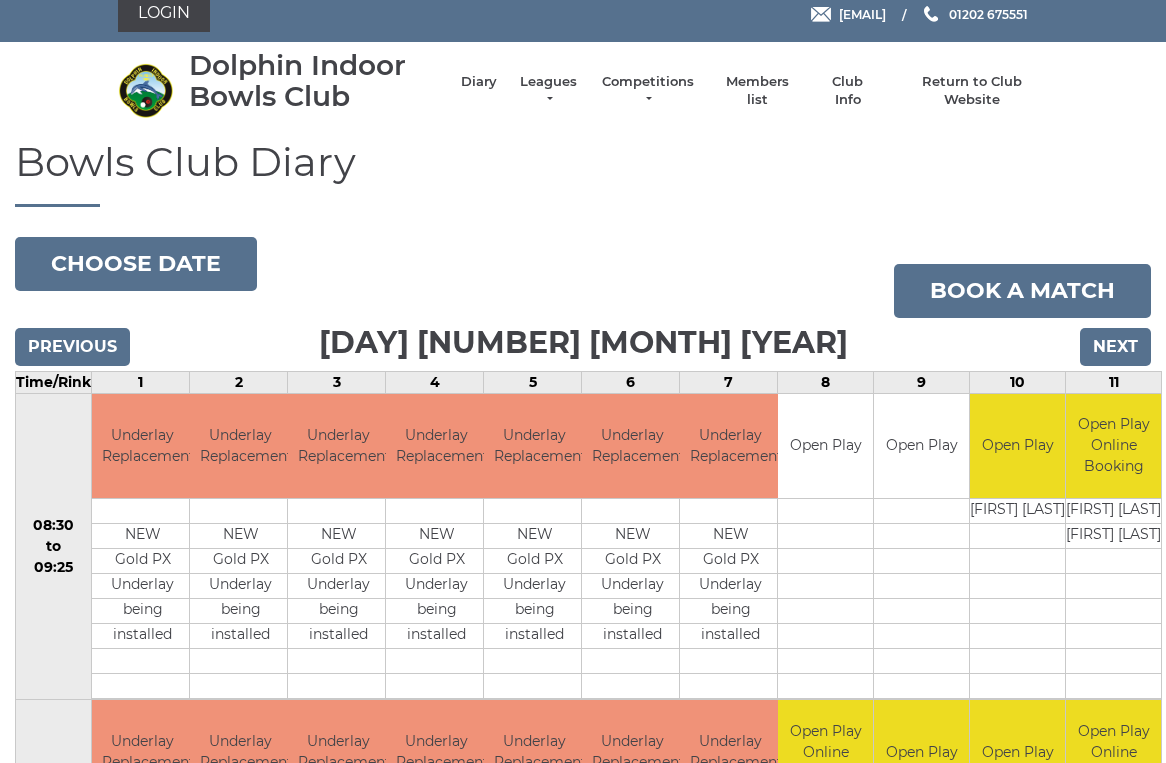 scroll, scrollTop: 0, scrollLeft: 0, axis: both 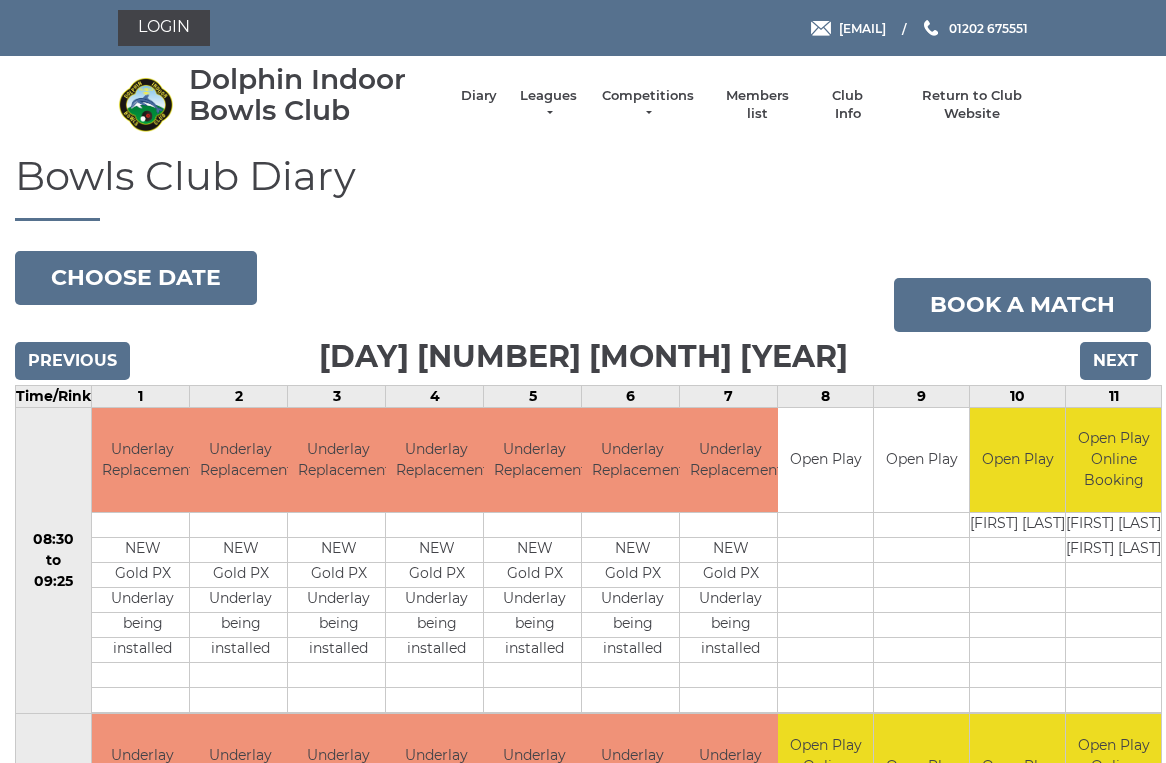 click on "Next" at bounding box center [1115, 361] 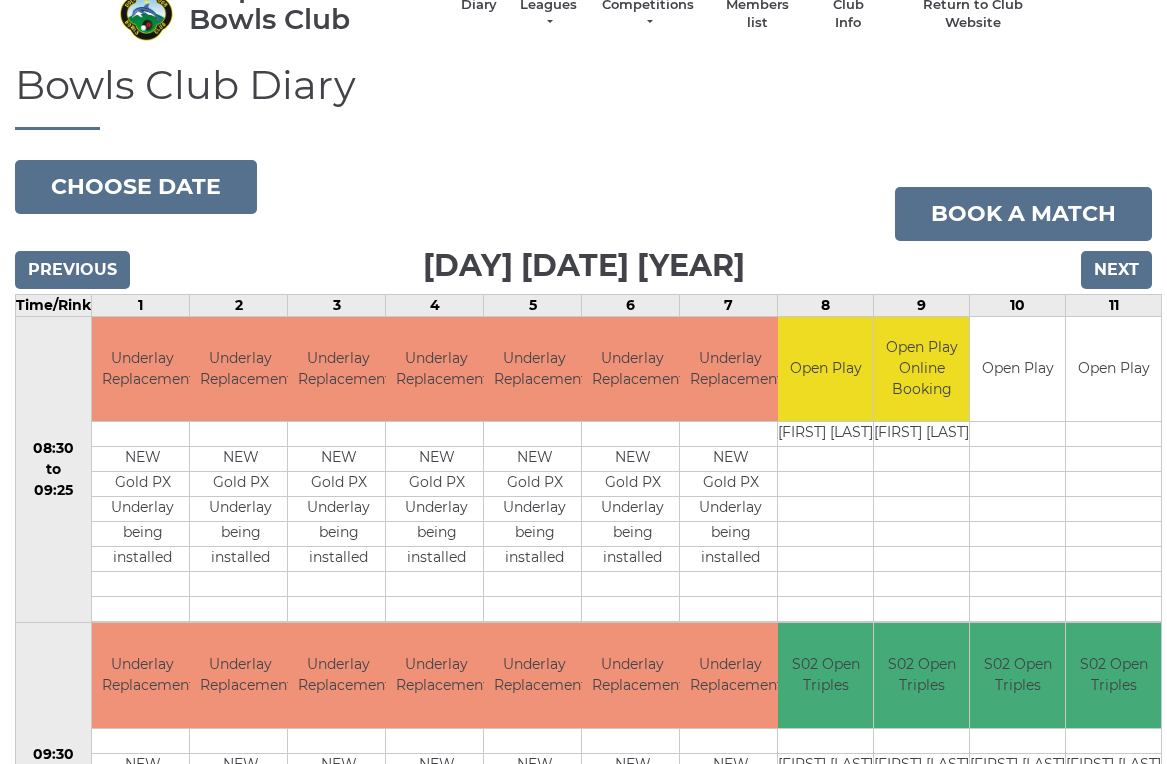 scroll, scrollTop: 0, scrollLeft: 0, axis: both 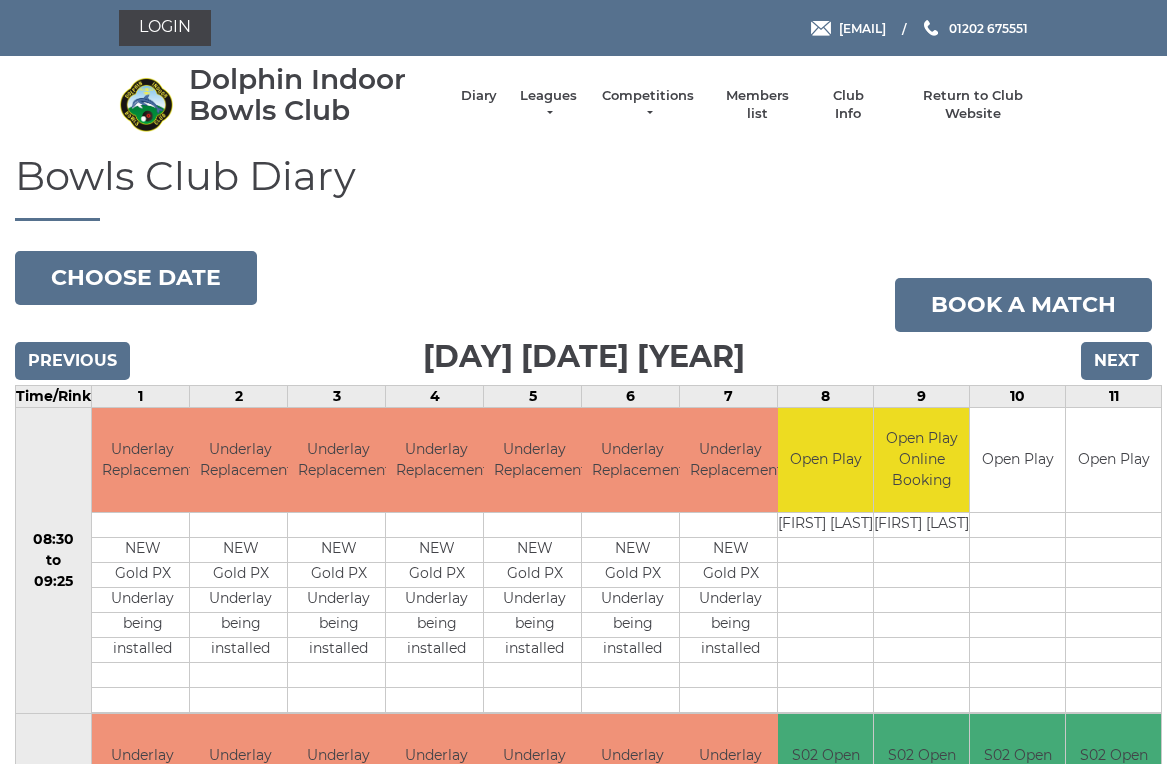 click on "Next" at bounding box center [1116, 361] 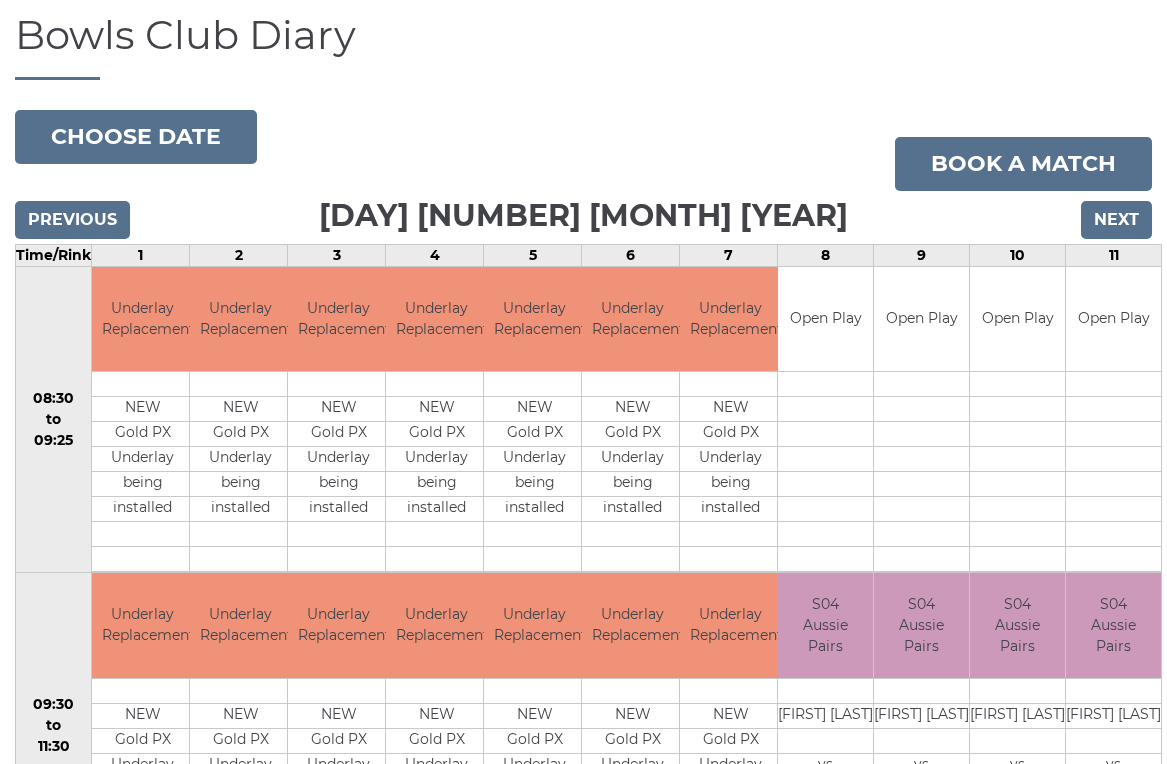 scroll, scrollTop: 0, scrollLeft: 0, axis: both 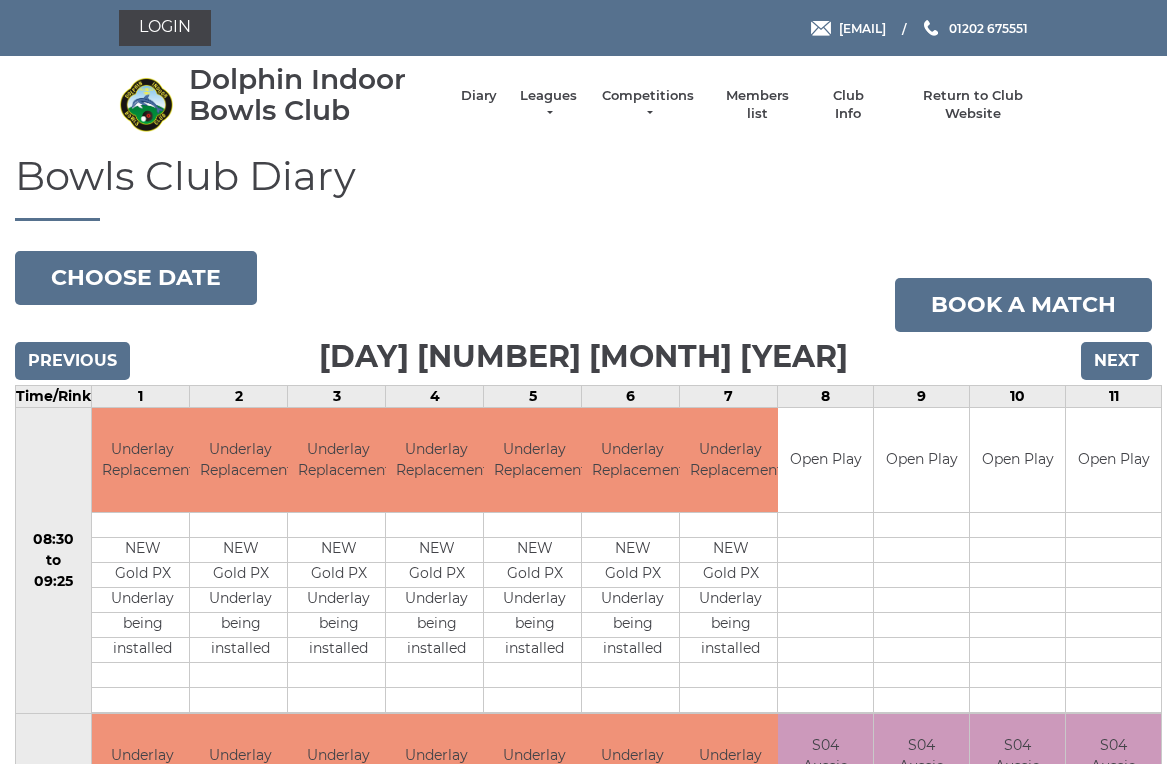 click on "Next" at bounding box center [1116, 361] 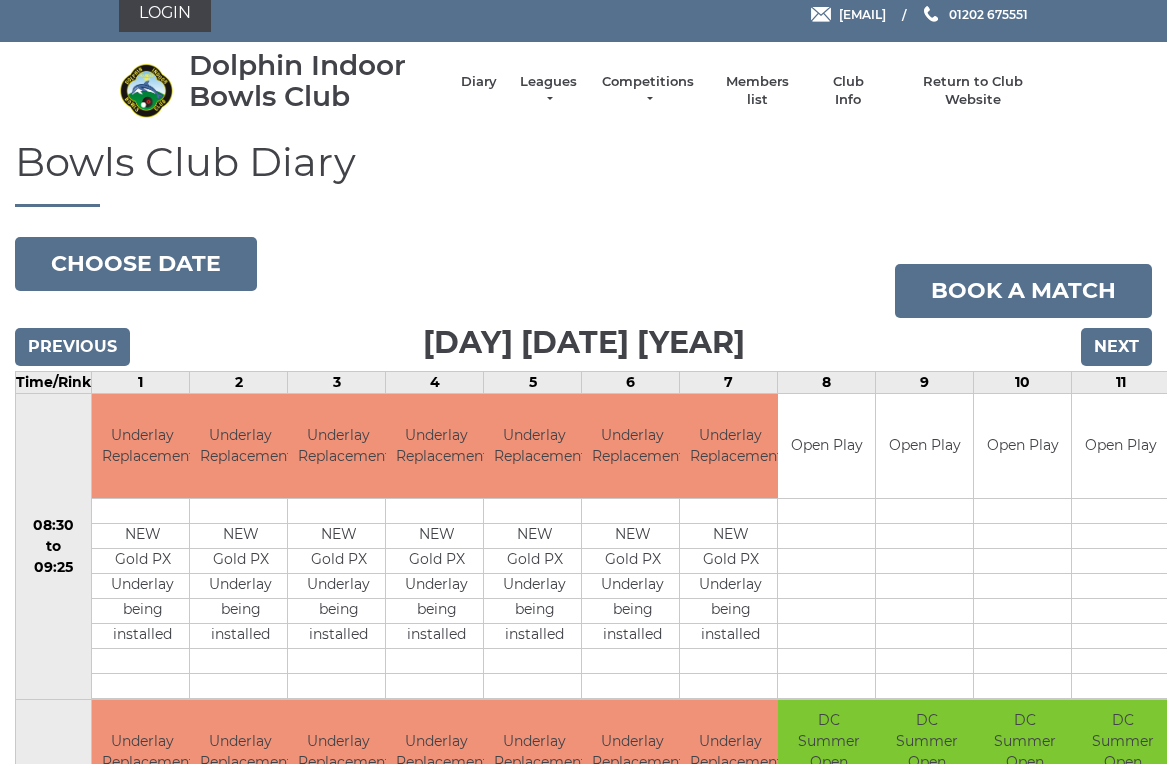 scroll, scrollTop: 0, scrollLeft: 0, axis: both 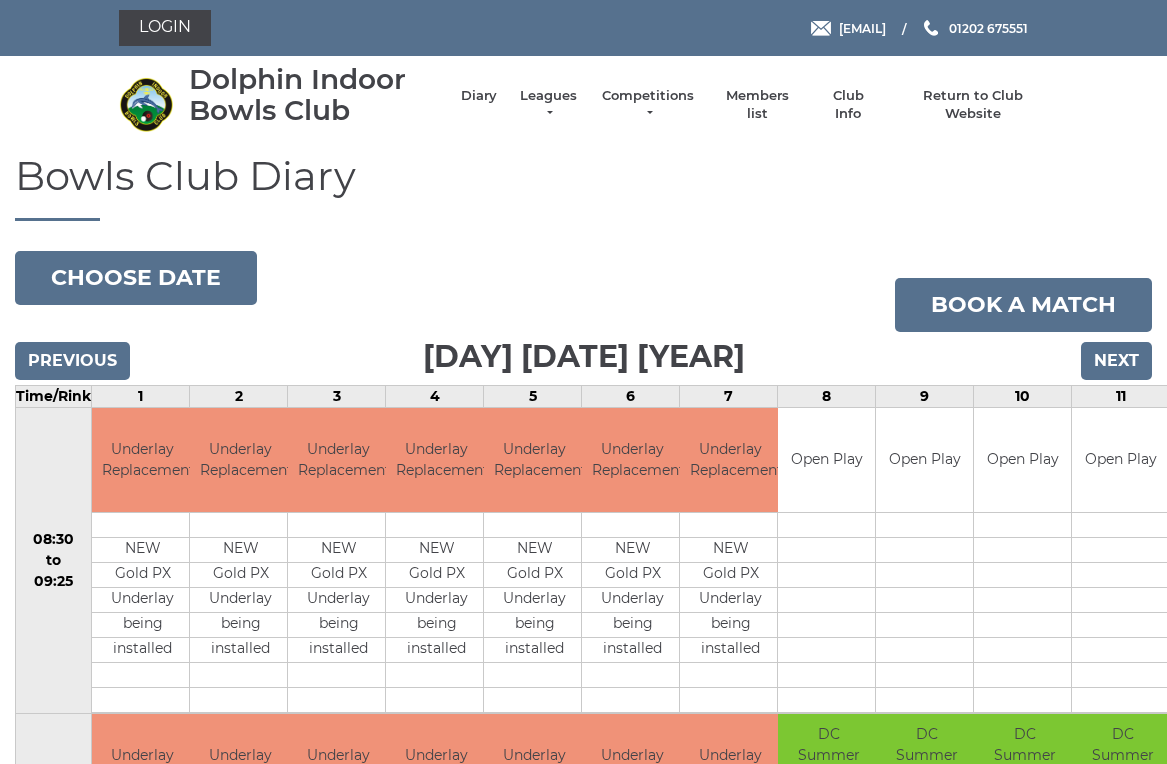 click on "Next" at bounding box center [1116, 361] 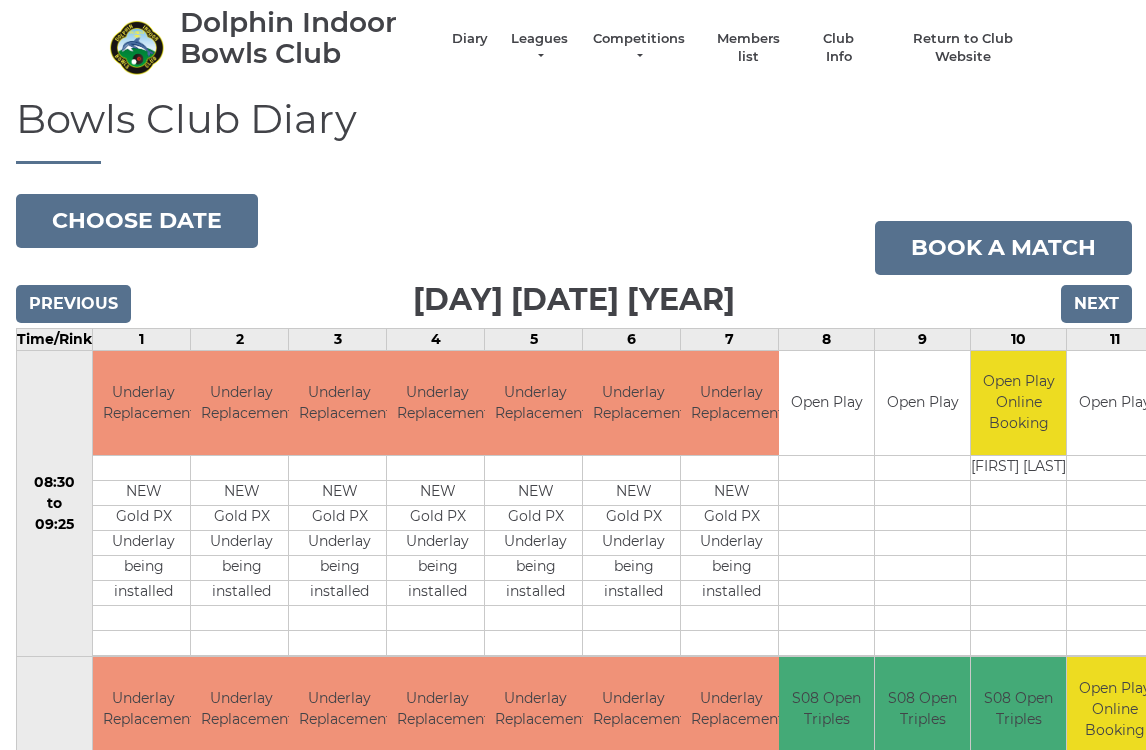 scroll, scrollTop: 0, scrollLeft: 0, axis: both 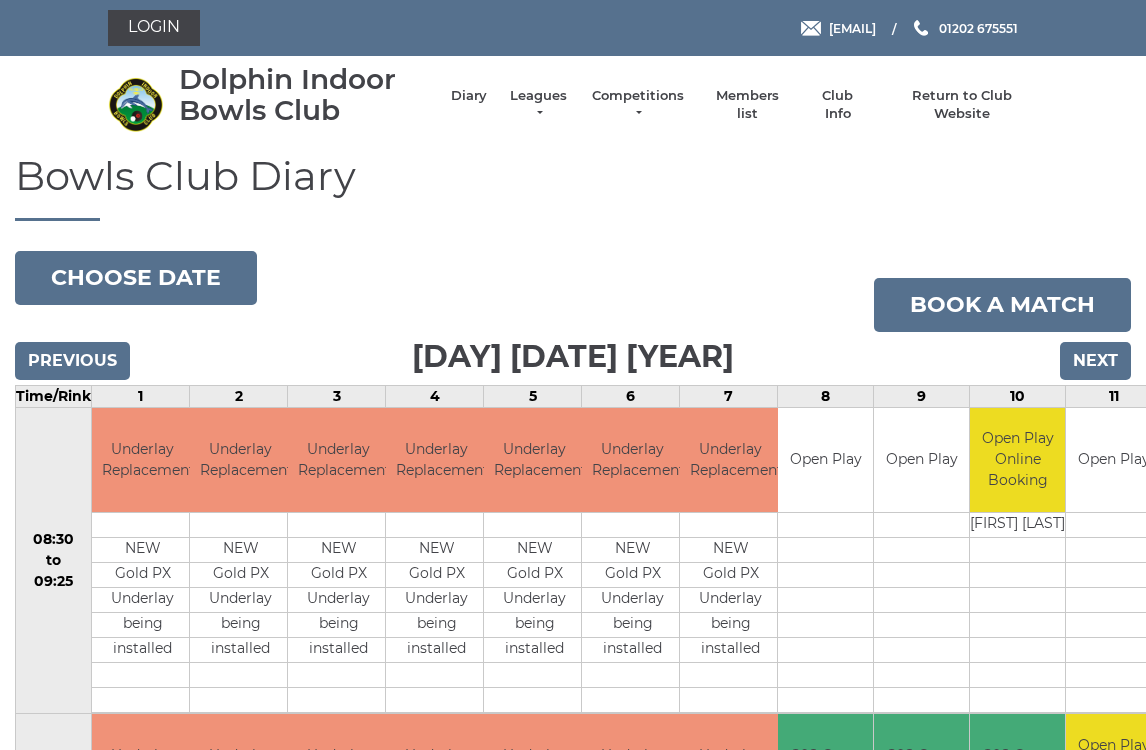 click on "Next" at bounding box center [1095, 361] 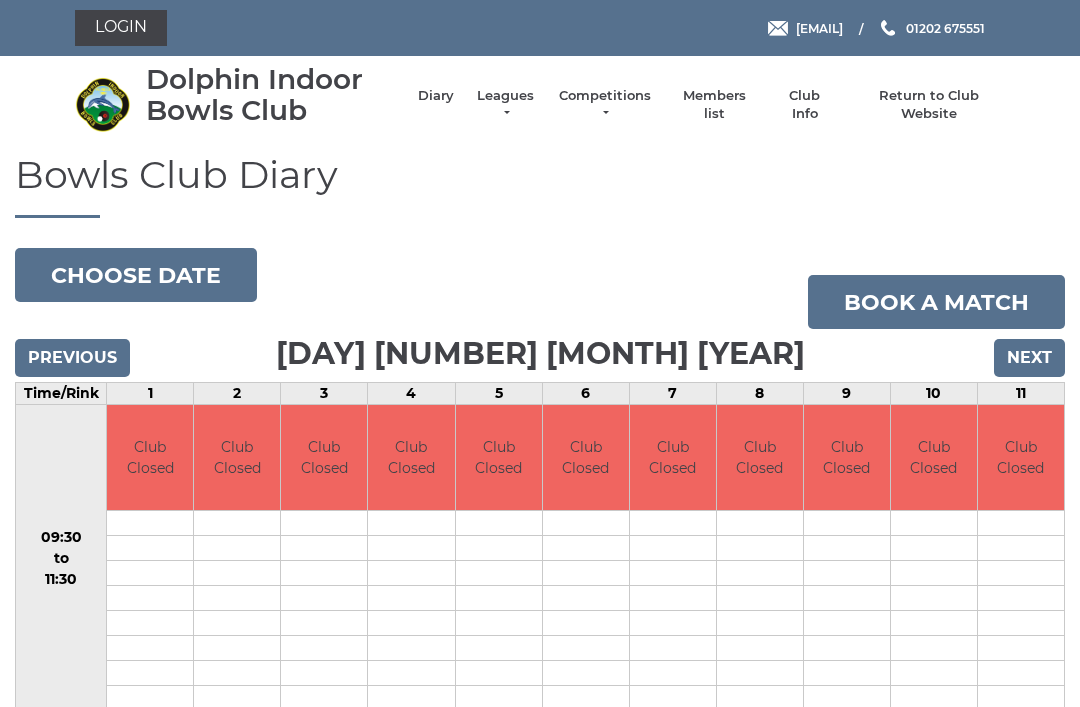 scroll, scrollTop: 0, scrollLeft: 0, axis: both 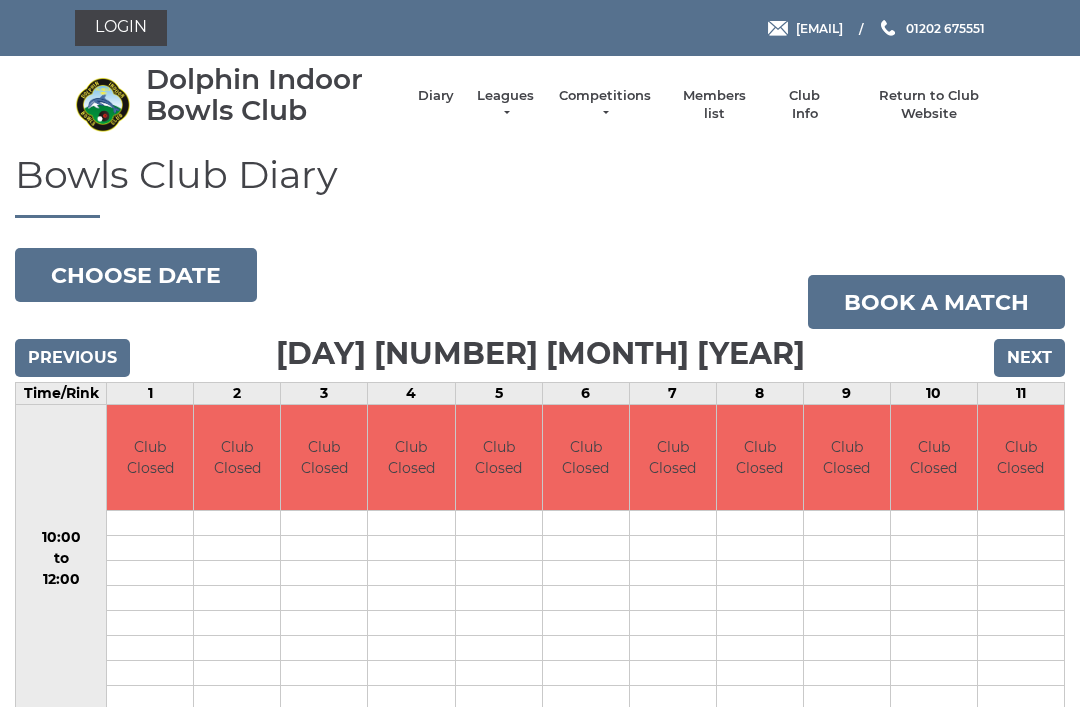 click on "Next" at bounding box center (1029, 358) 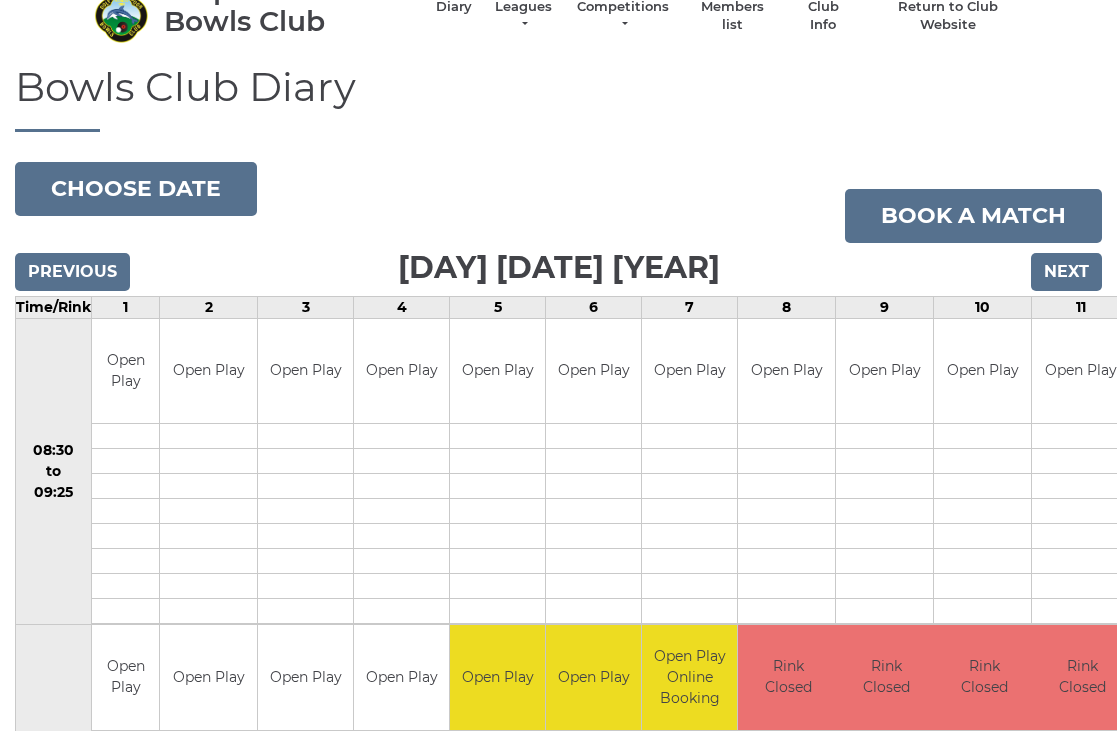 scroll, scrollTop: 0, scrollLeft: 0, axis: both 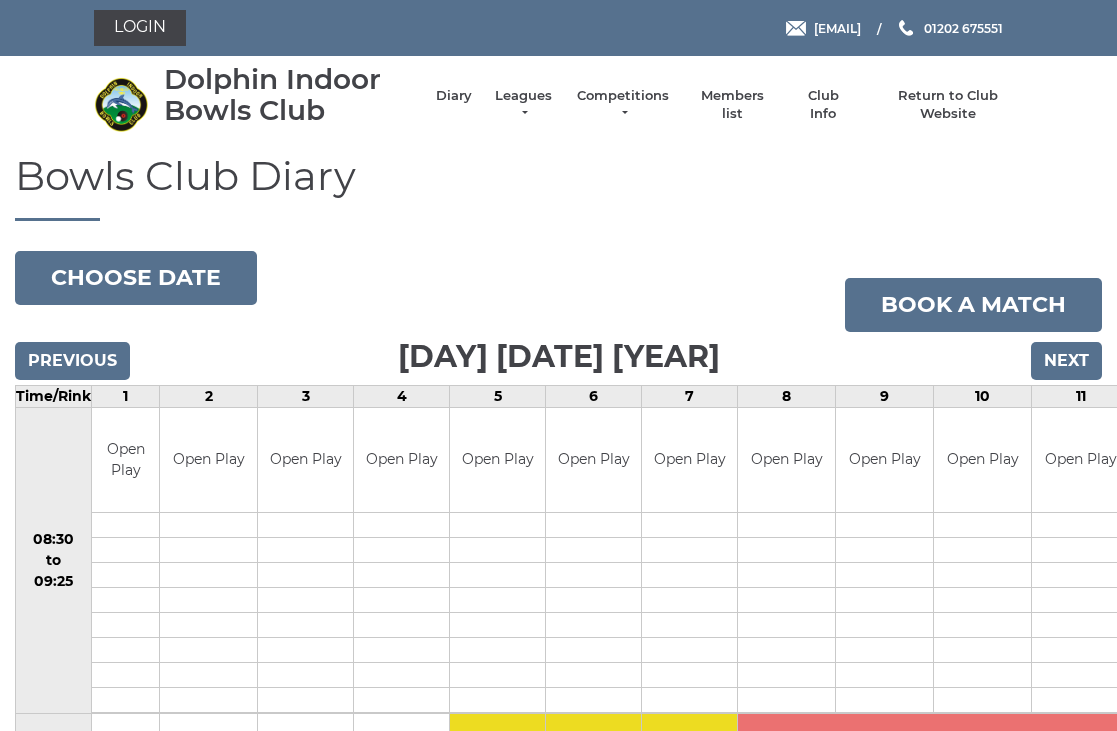 click on "Next" at bounding box center (1066, 361) 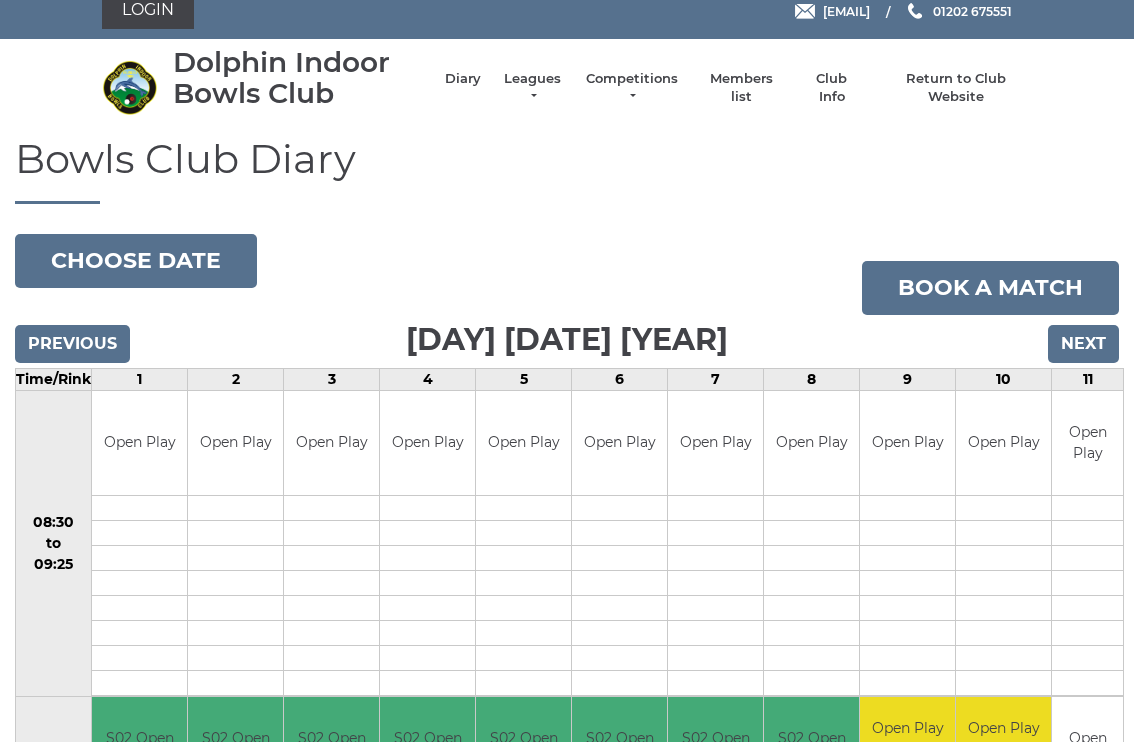 scroll, scrollTop: 0, scrollLeft: 0, axis: both 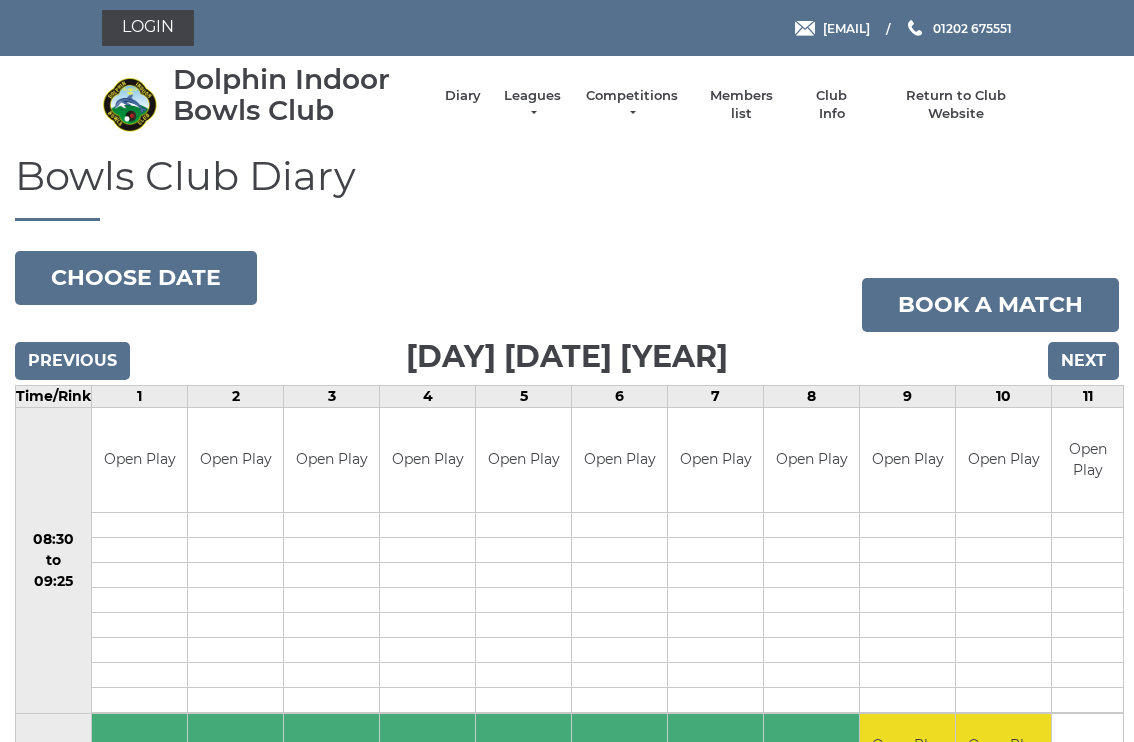 click on "Next" at bounding box center [1083, 361] 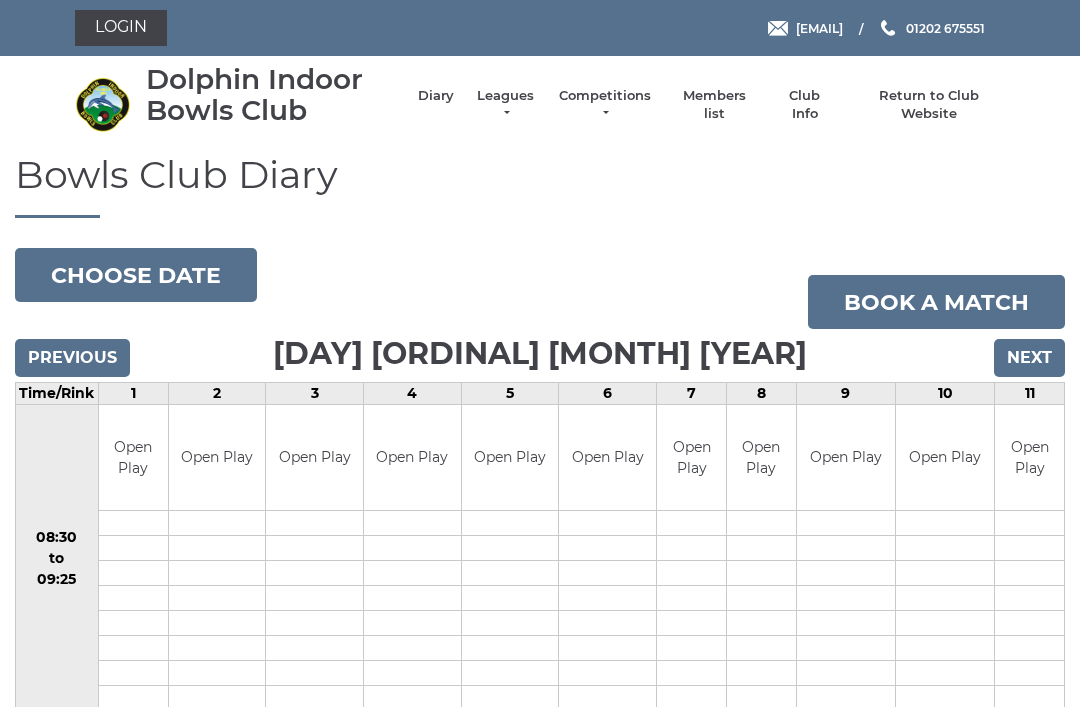 scroll, scrollTop: 0, scrollLeft: 0, axis: both 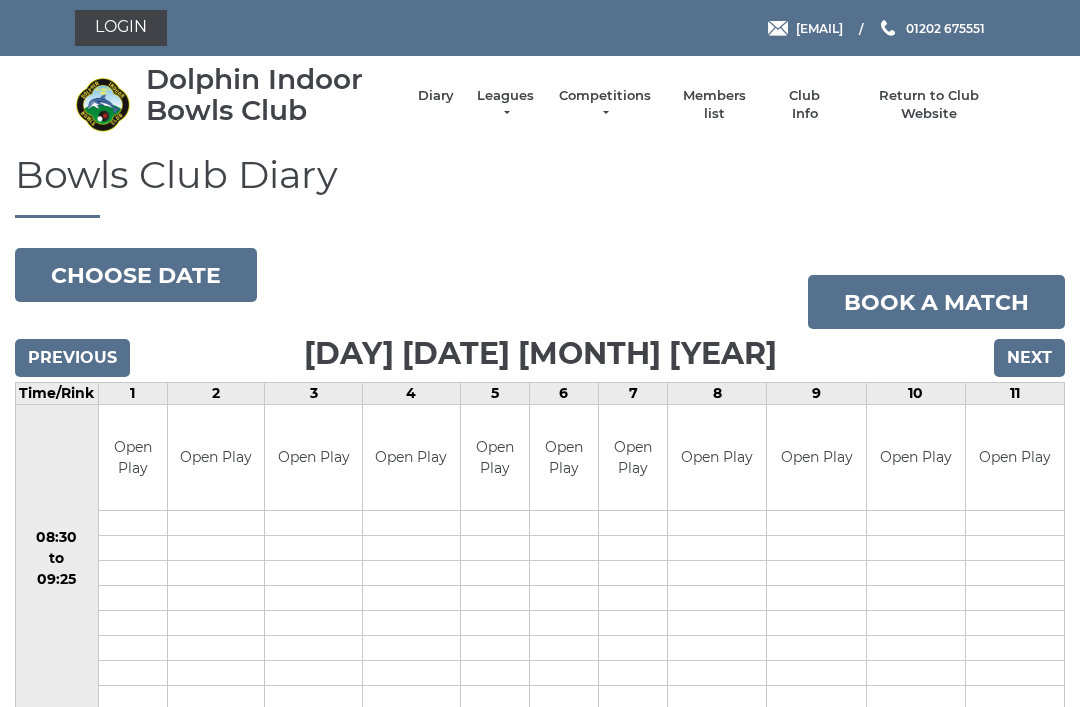 click on "Next" at bounding box center [1029, 358] 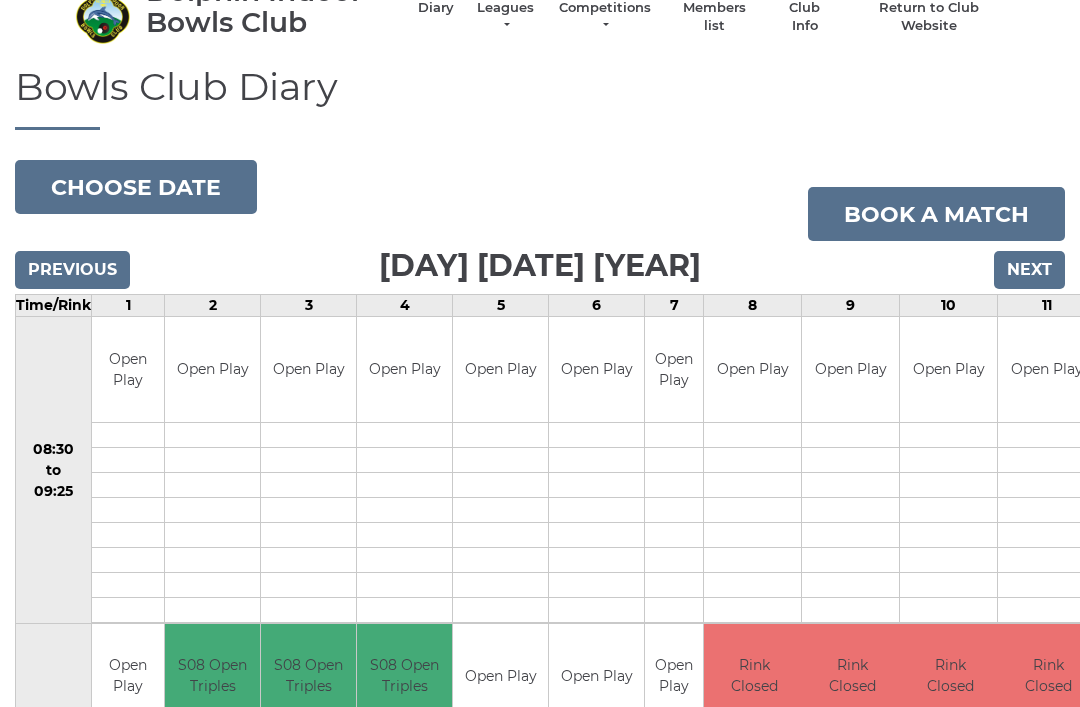 scroll, scrollTop: 0, scrollLeft: 0, axis: both 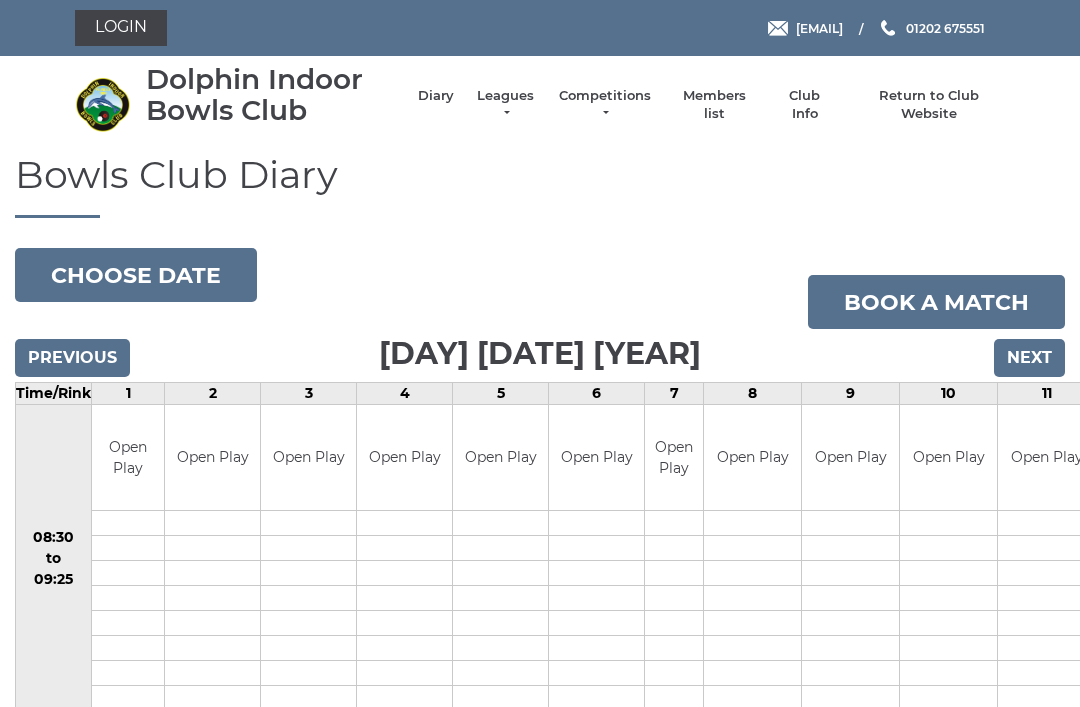 click on "Previous" at bounding box center (72, 358) 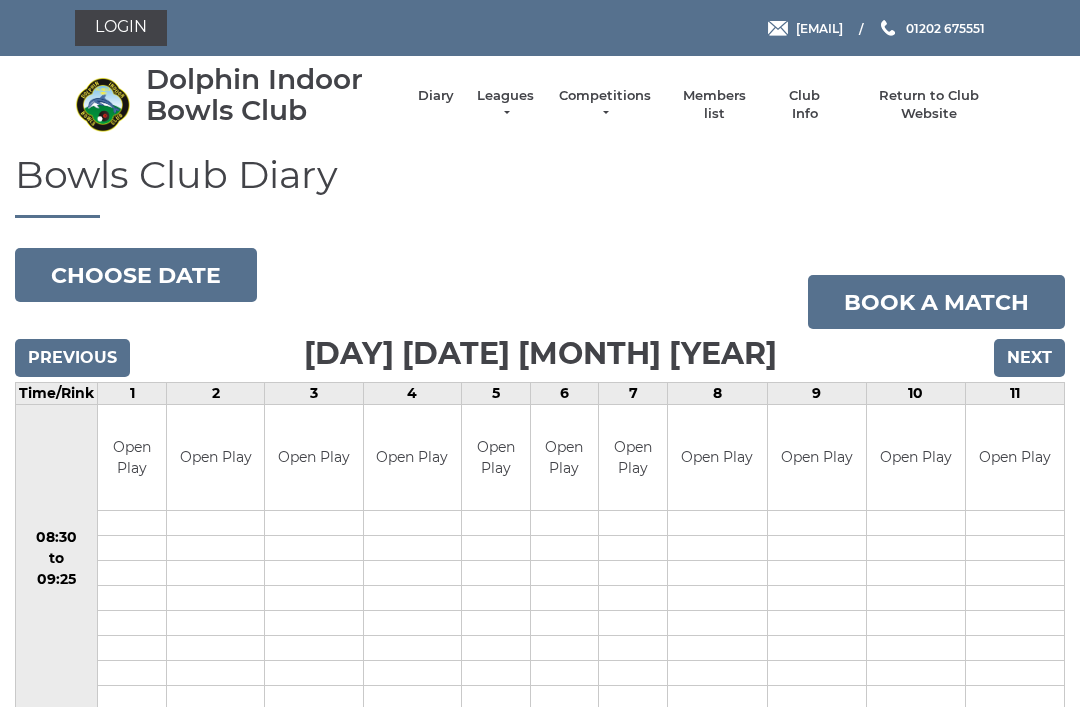 scroll, scrollTop: 0, scrollLeft: 0, axis: both 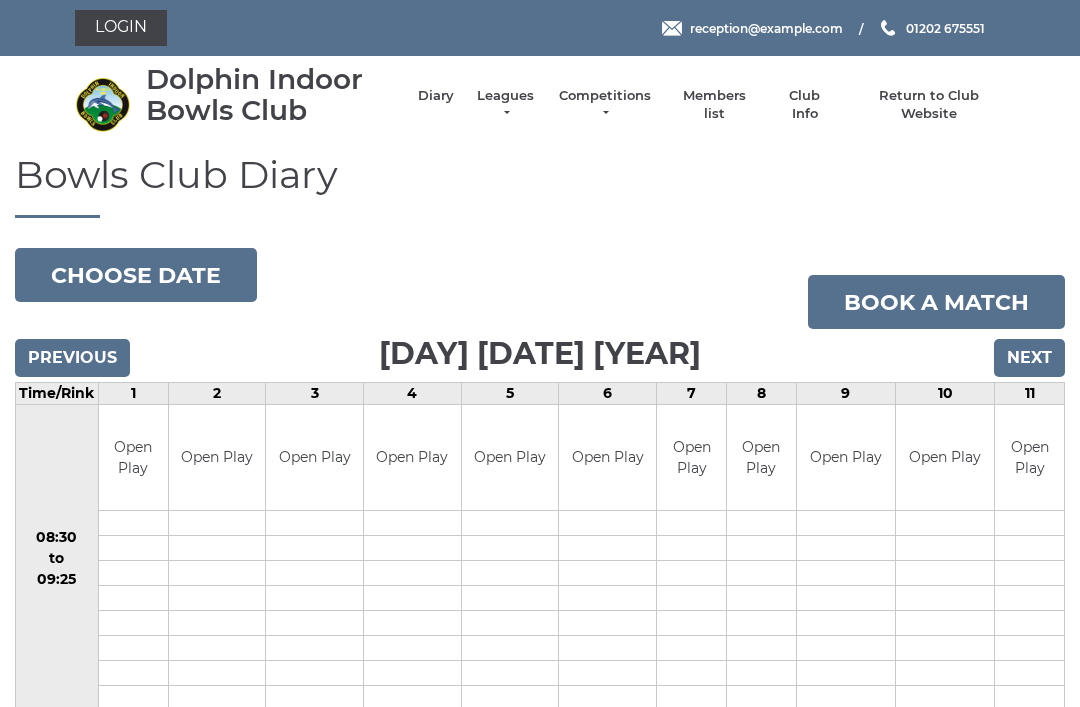 click on "Previous" at bounding box center [72, 358] 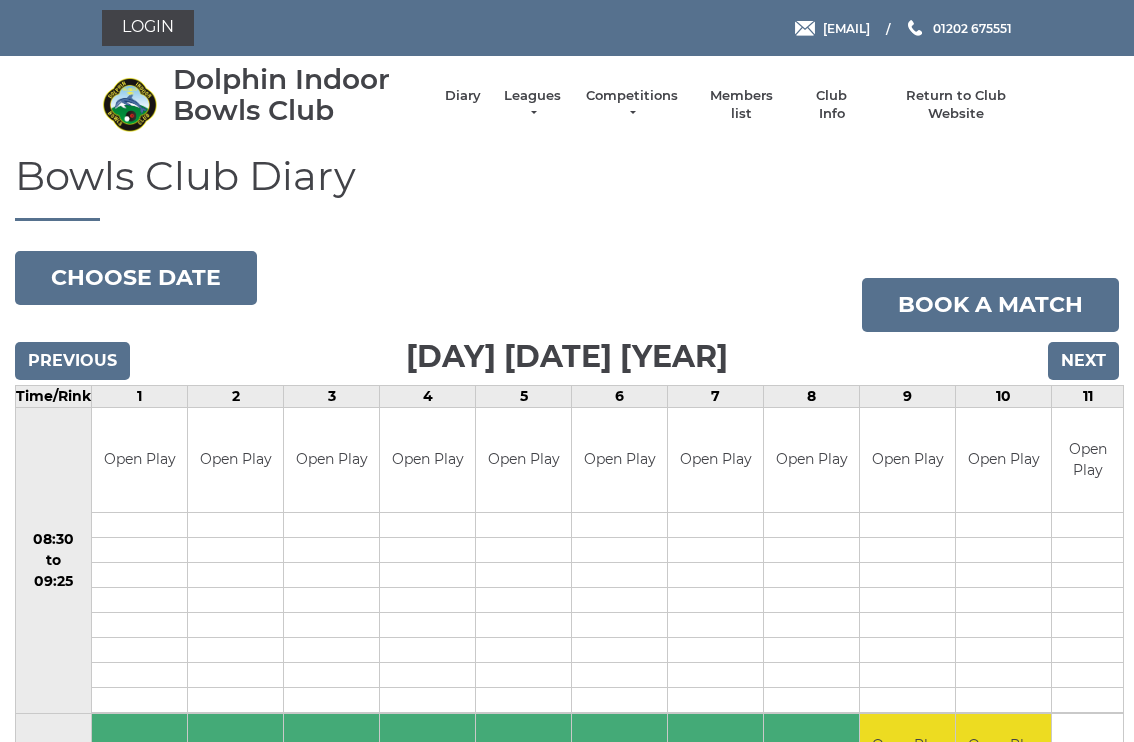 scroll, scrollTop: 0, scrollLeft: 0, axis: both 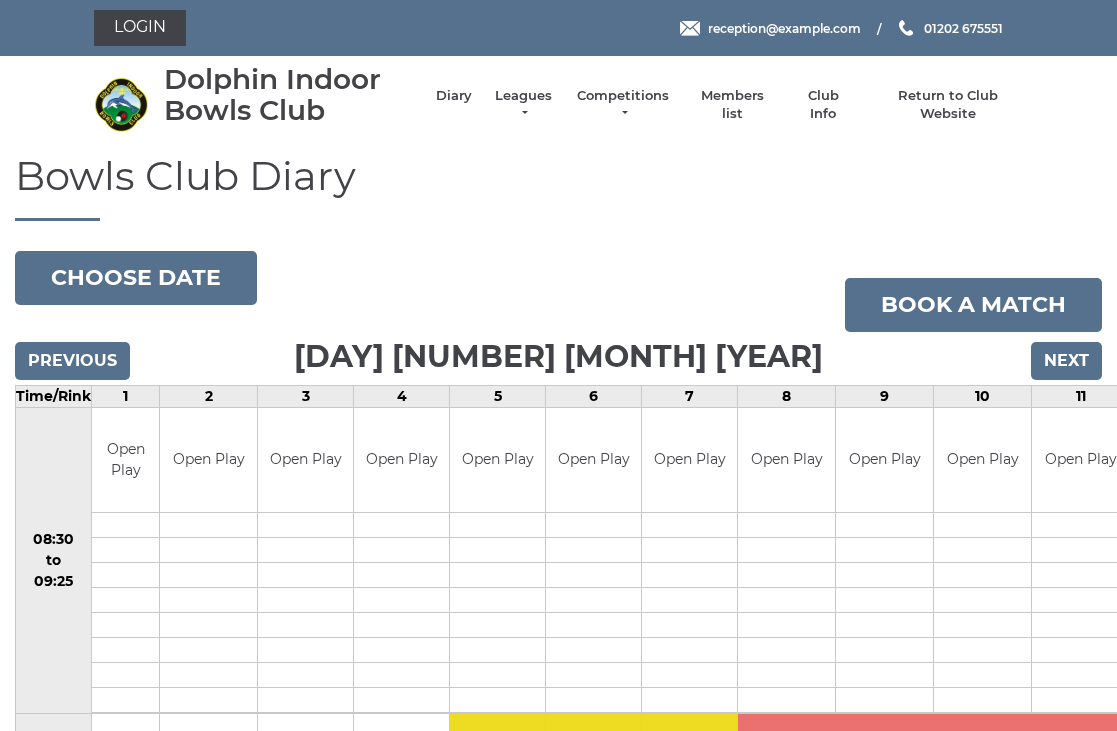click on "Previous" at bounding box center (72, 361) 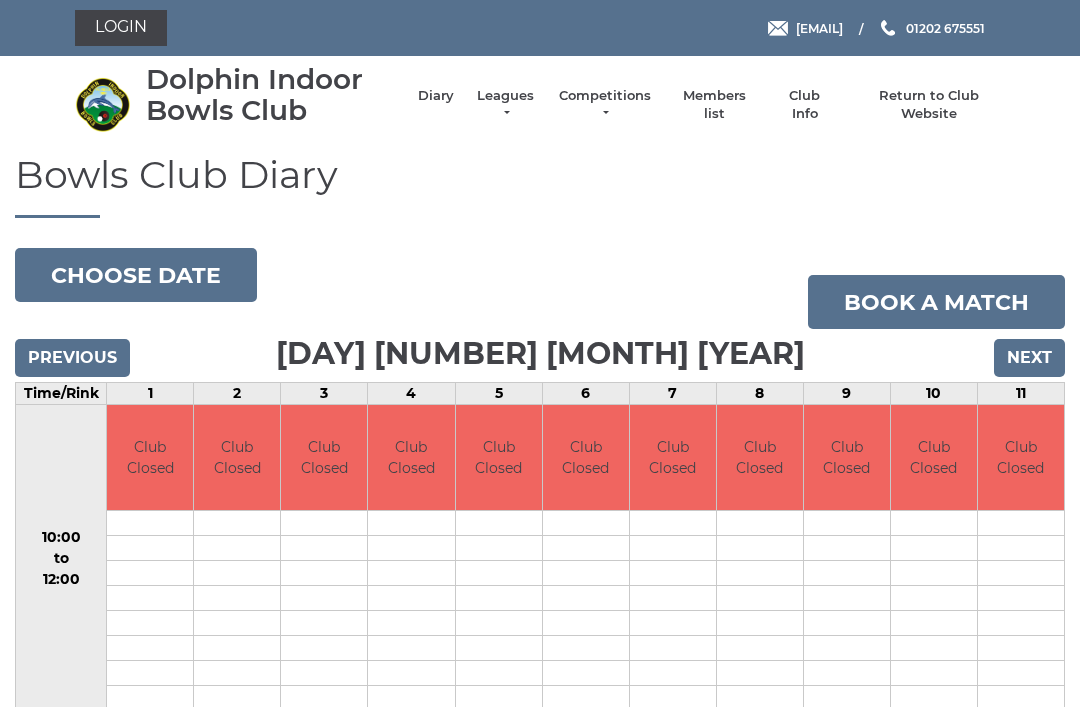 scroll, scrollTop: 0, scrollLeft: 0, axis: both 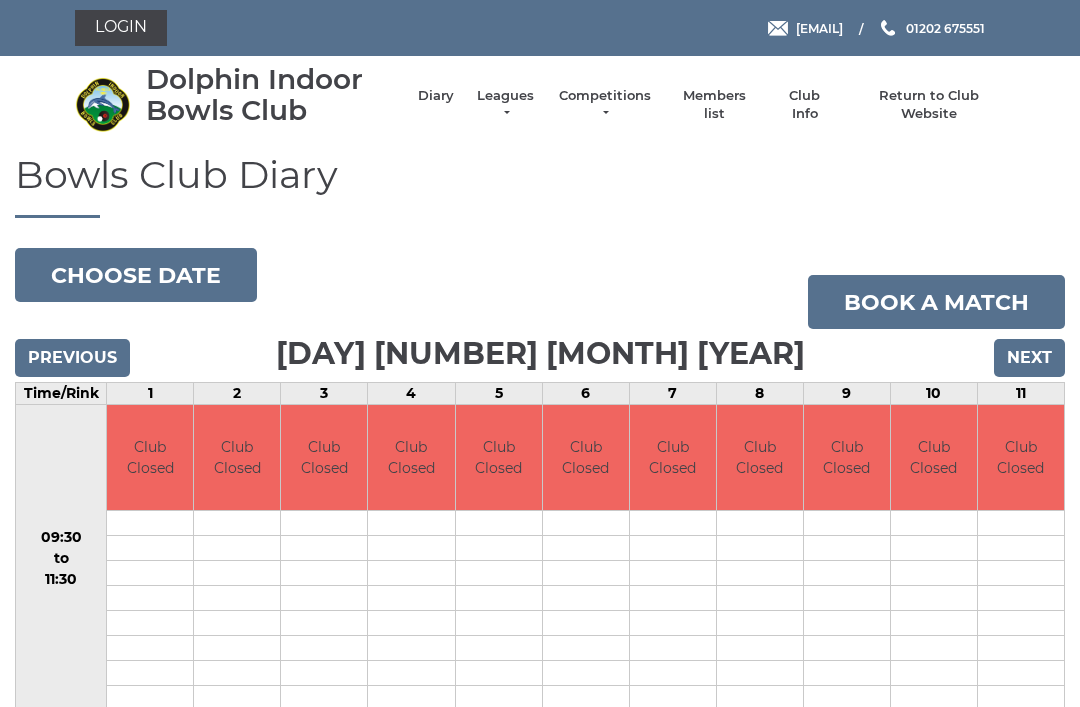 click on "Previous" at bounding box center [72, 358] 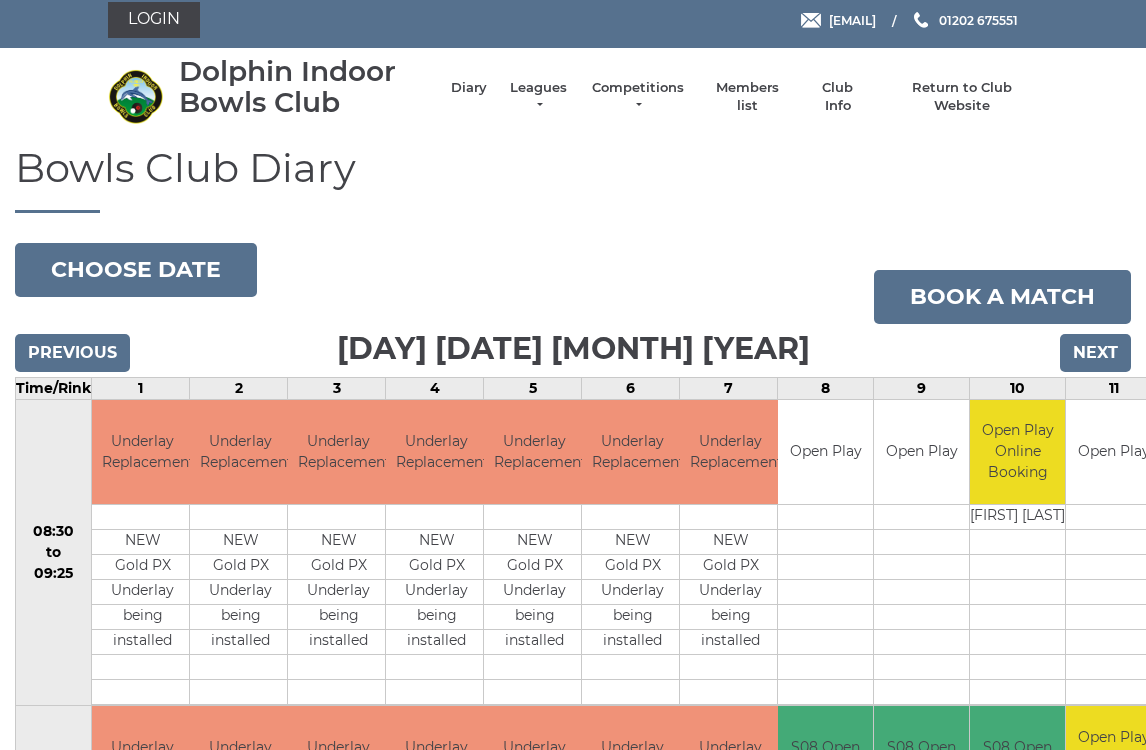 scroll, scrollTop: 0, scrollLeft: 0, axis: both 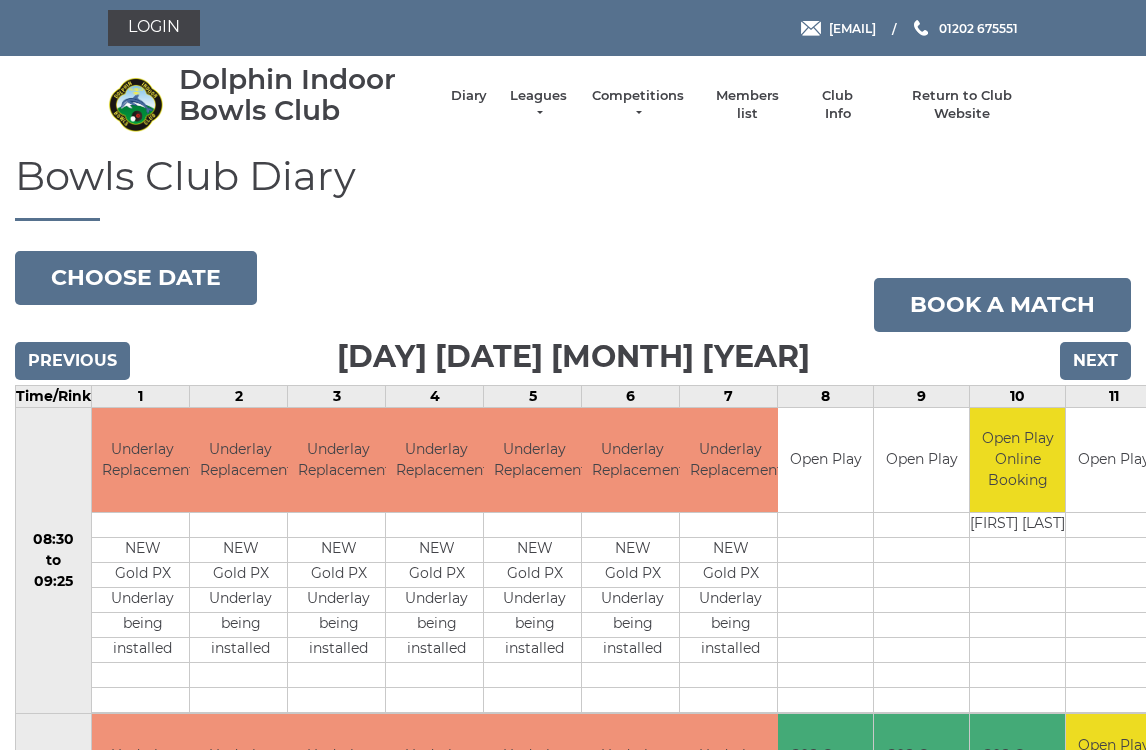 click on "Next" at bounding box center (1095, 361) 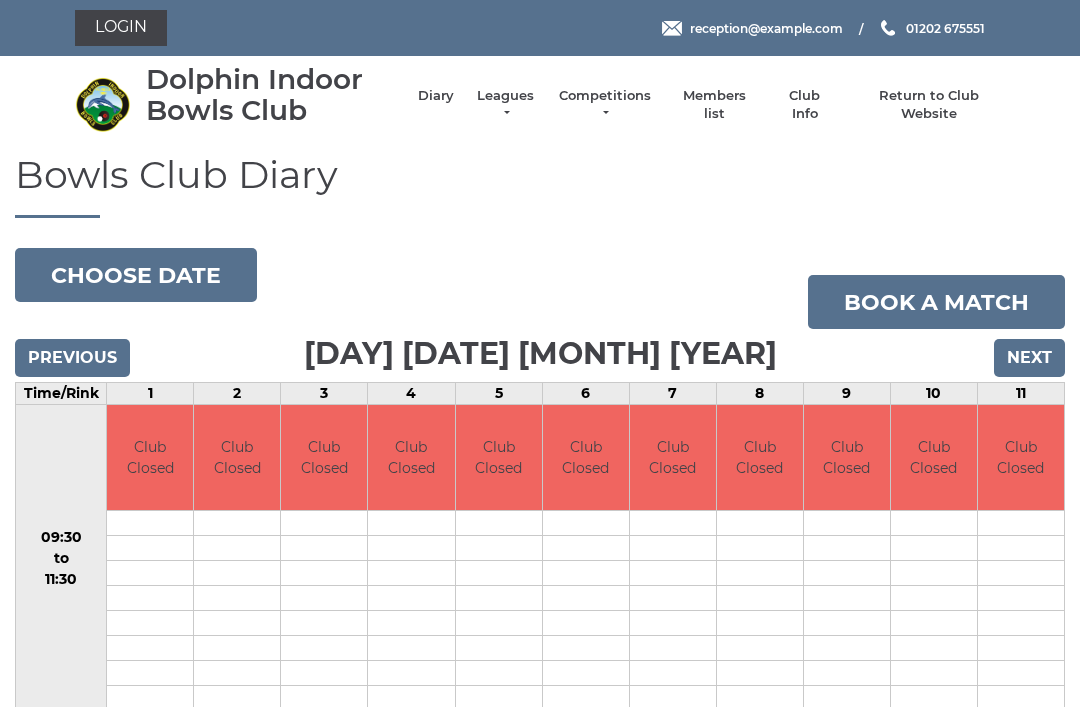 scroll, scrollTop: 0, scrollLeft: 0, axis: both 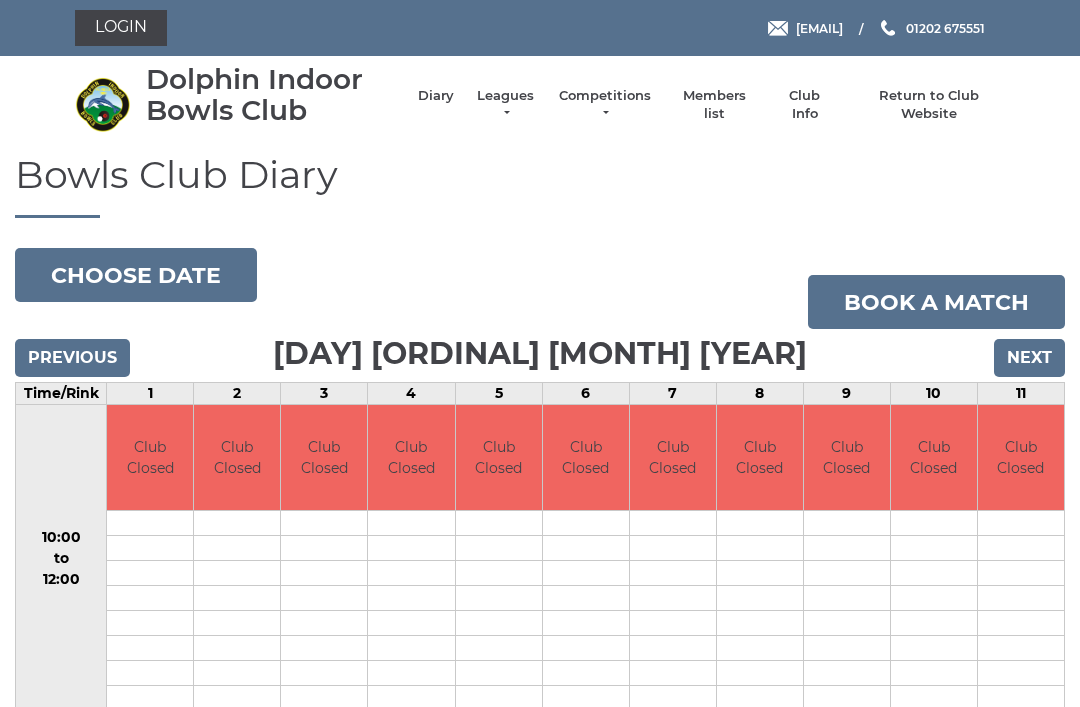 click on "Next" at bounding box center (1029, 358) 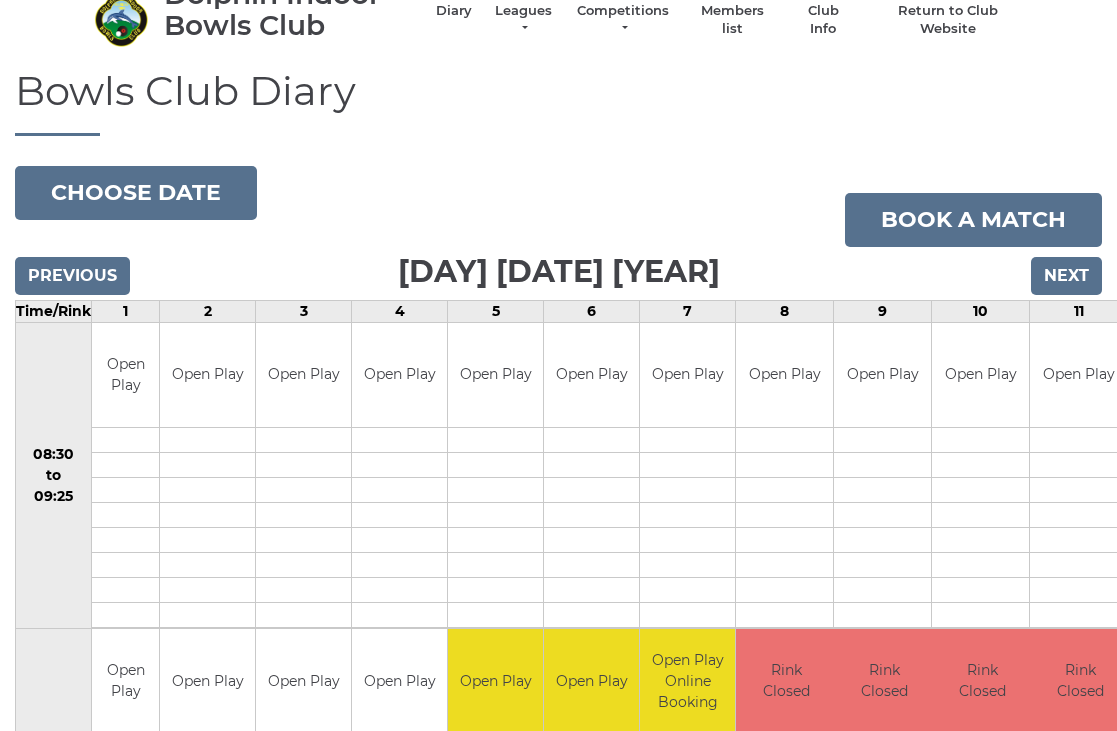 scroll, scrollTop: 86, scrollLeft: 0, axis: vertical 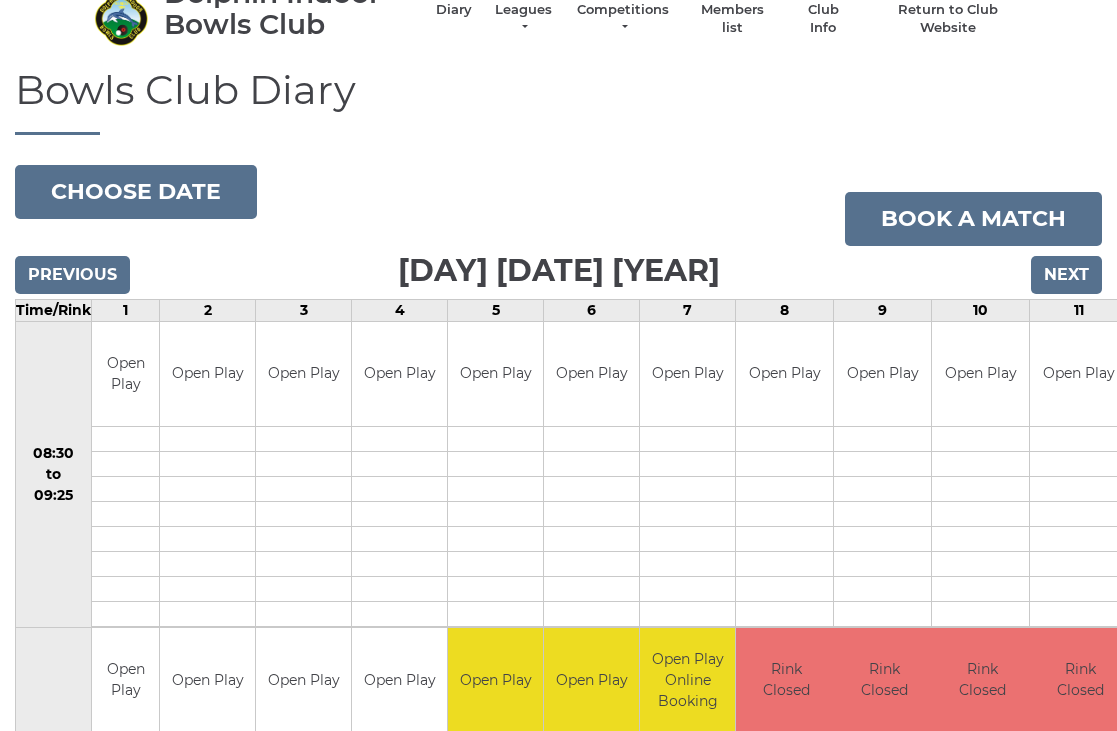click on "Next" at bounding box center [1066, 275] 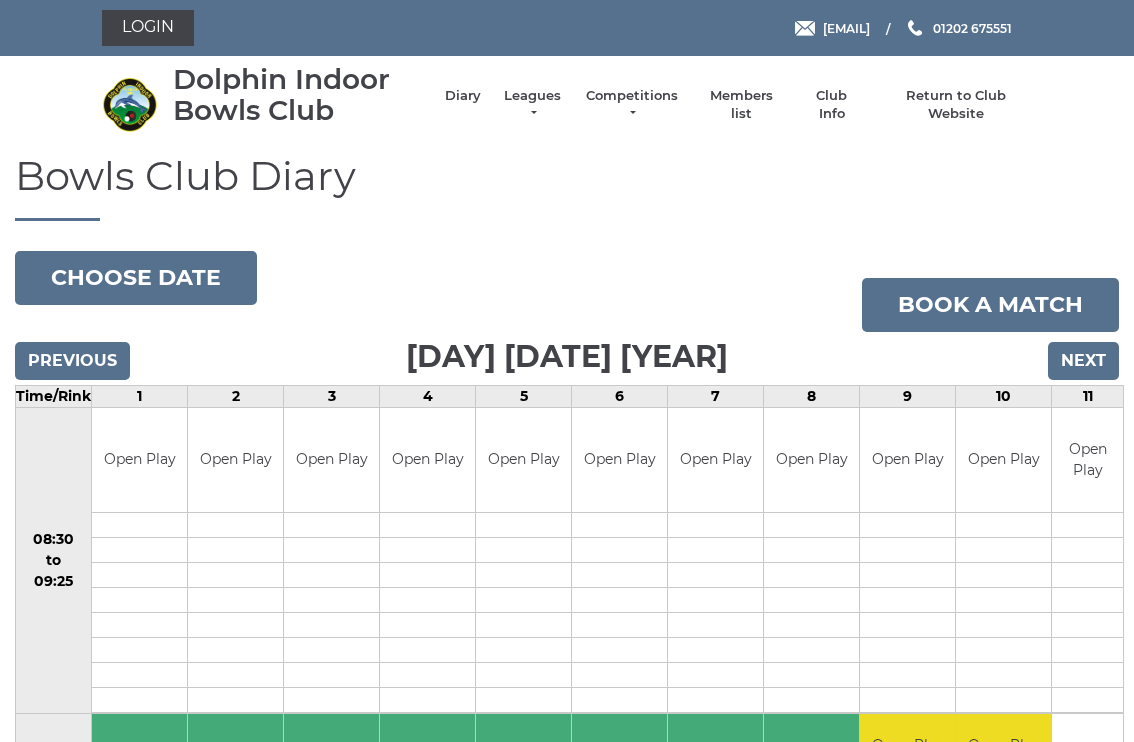scroll, scrollTop: 5, scrollLeft: 0, axis: vertical 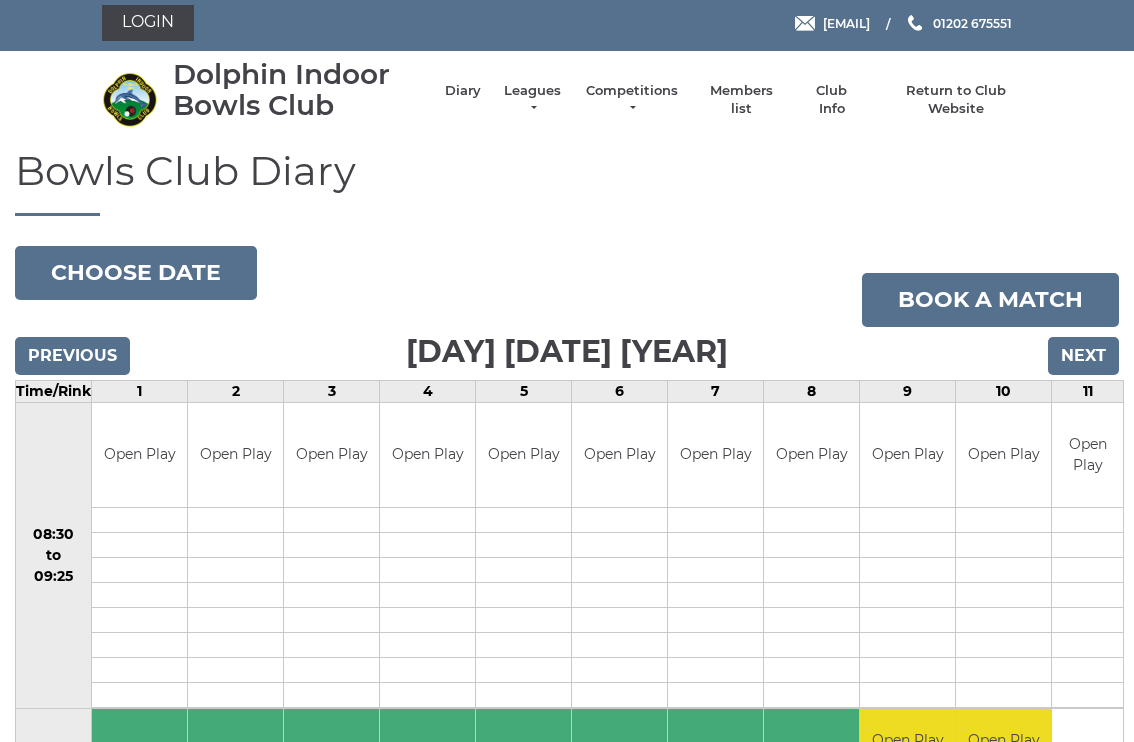click on "Next" at bounding box center [1083, 356] 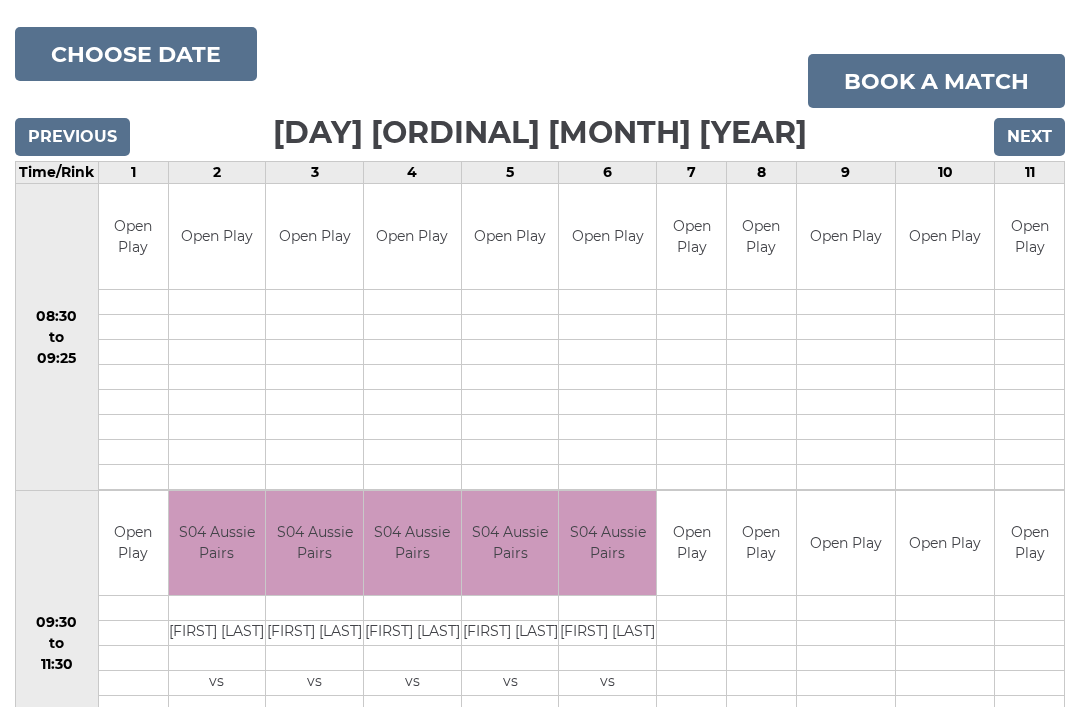 scroll, scrollTop: 0, scrollLeft: 0, axis: both 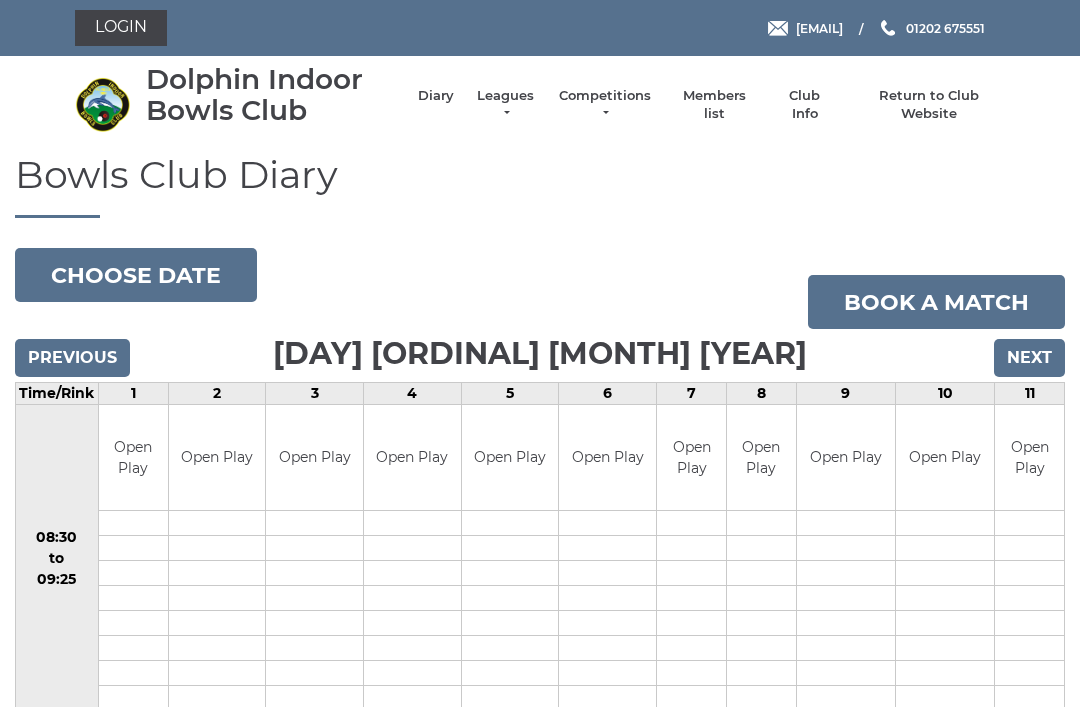 click on "Next" at bounding box center (1029, 358) 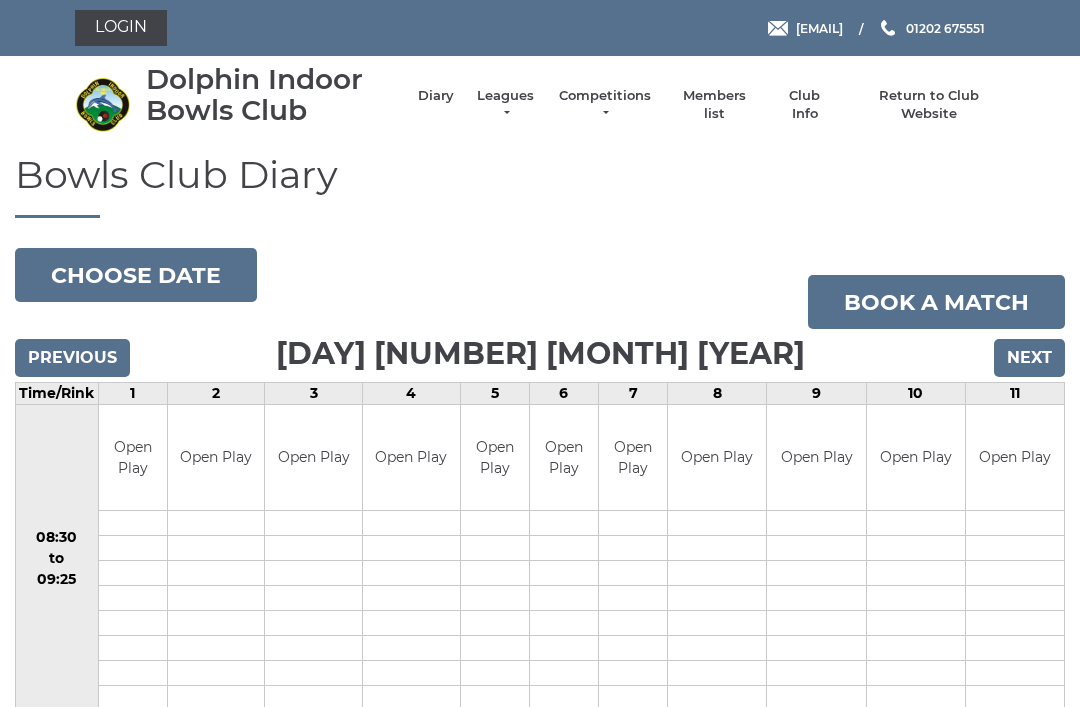 scroll, scrollTop: 0, scrollLeft: 0, axis: both 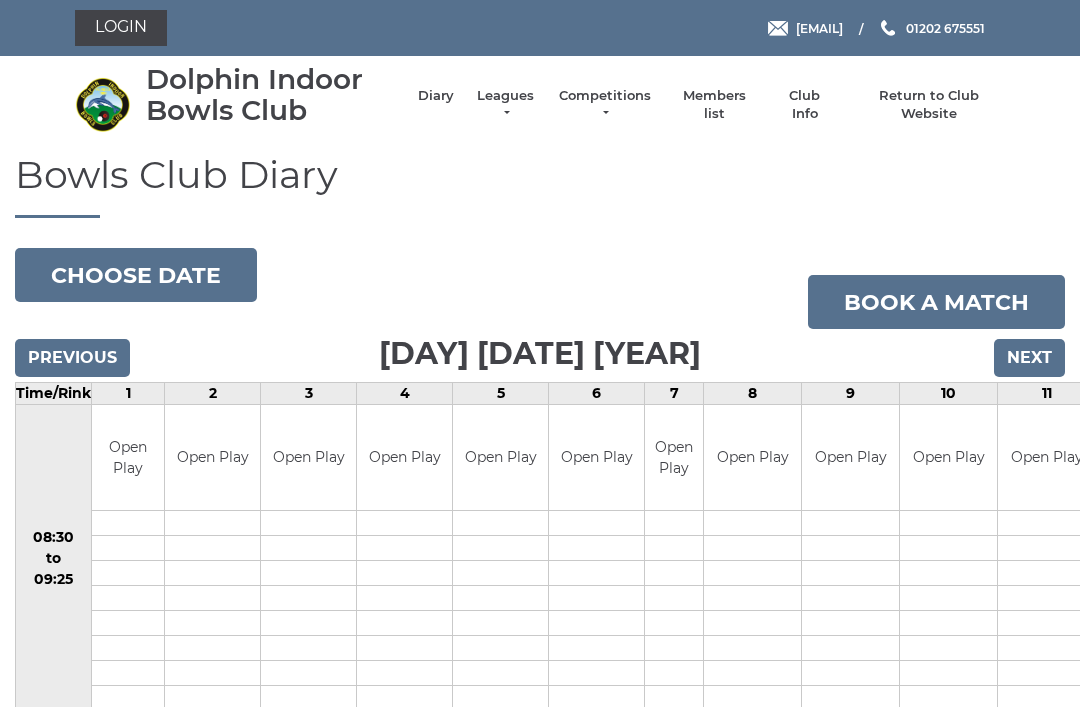 click on "Previous" at bounding box center (72, 358) 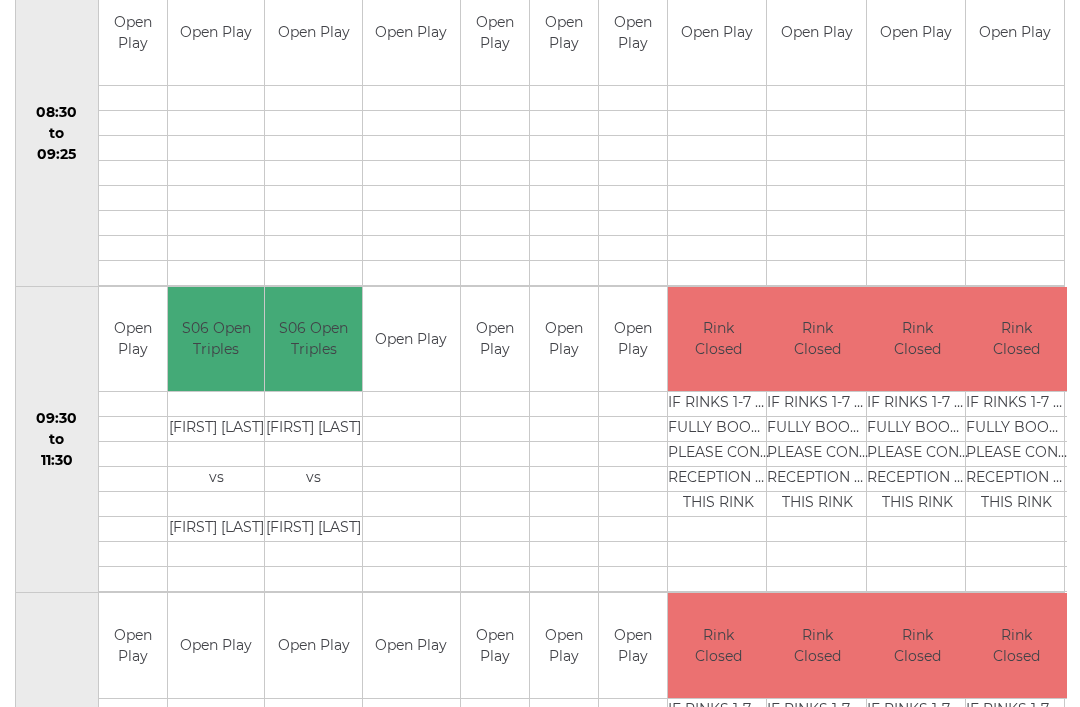 scroll, scrollTop: 0, scrollLeft: 0, axis: both 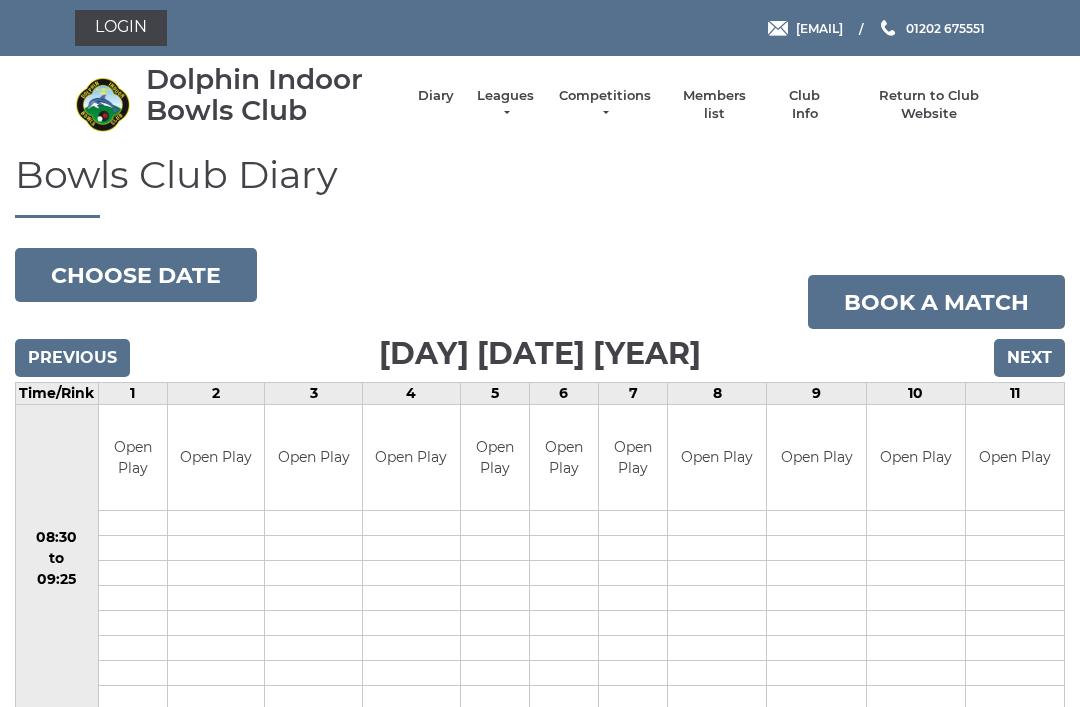 click on "Previous" at bounding box center [72, 358] 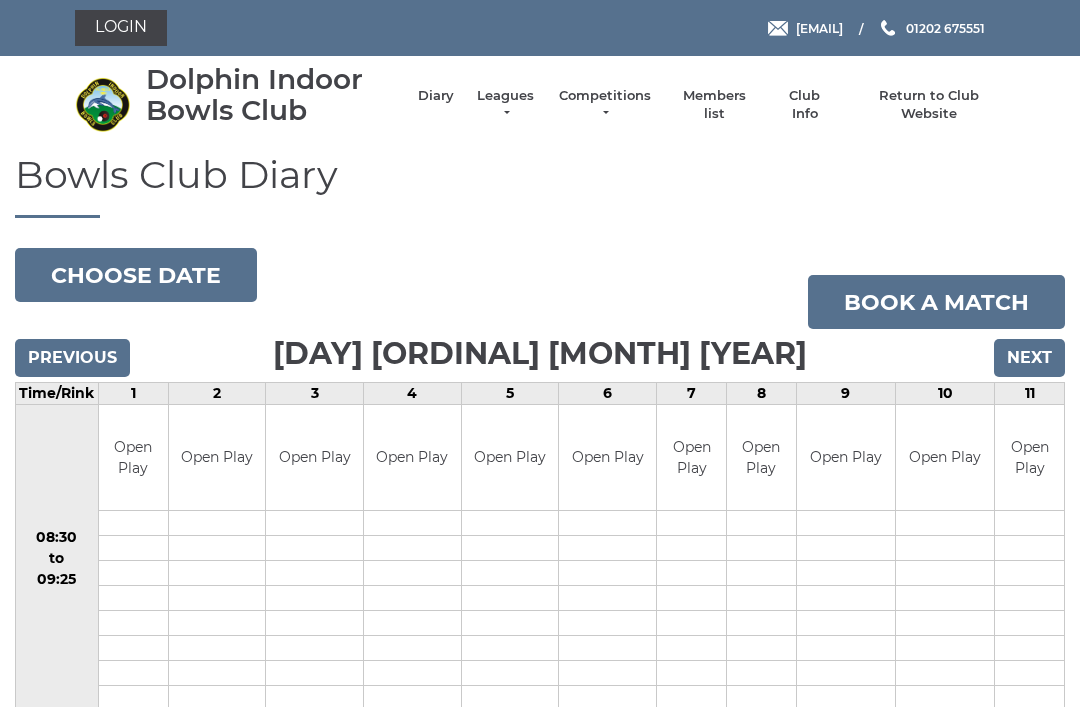 scroll, scrollTop: 0, scrollLeft: 0, axis: both 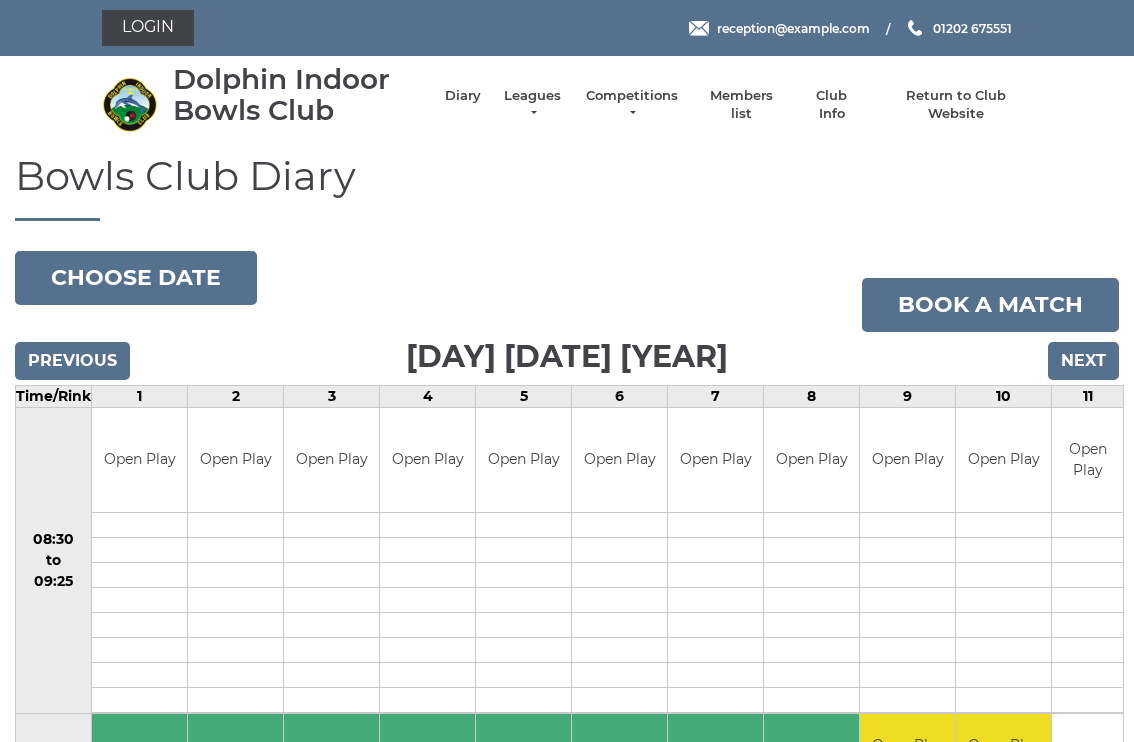 click on "Previous" at bounding box center [72, 361] 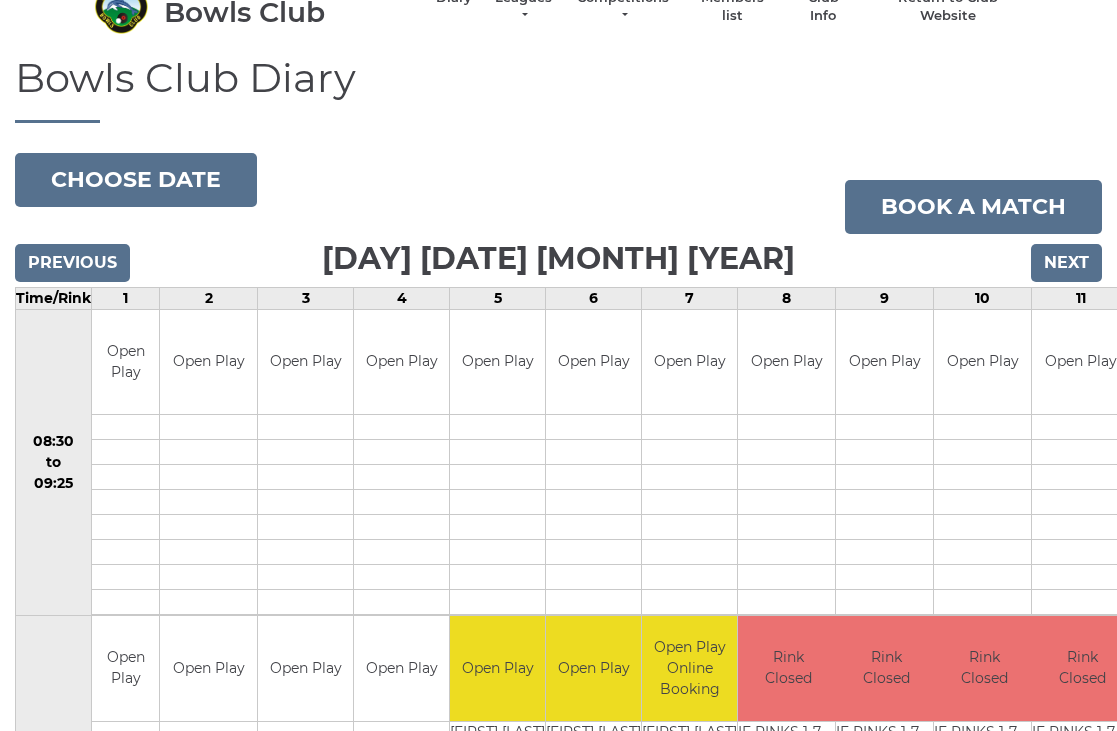 scroll, scrollTop: 92, scrollLeft: 0, axis: vertical 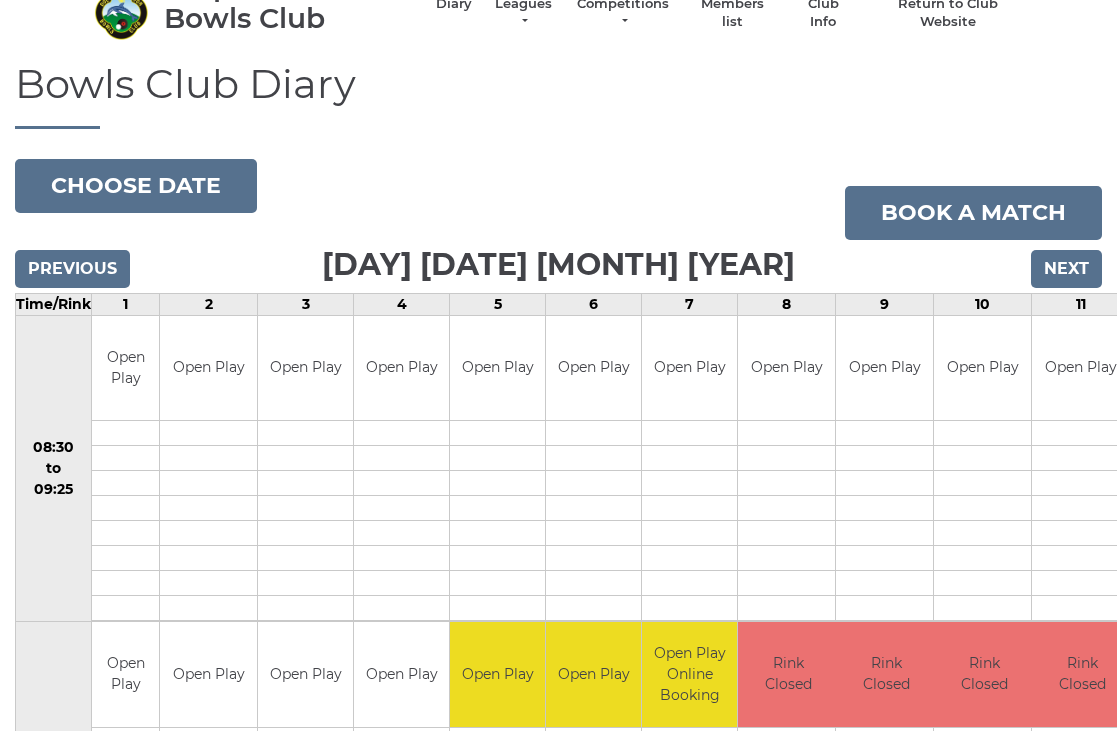 click on "Next" at bounding box center (1066, 269) 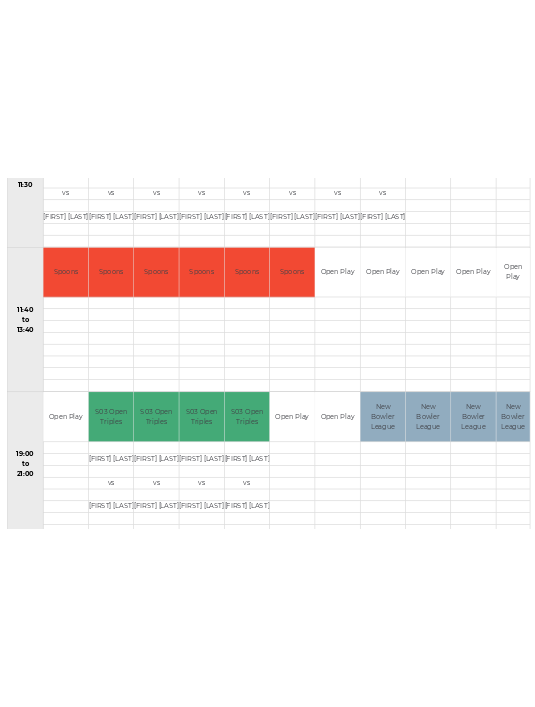 scroll, scrollTop: 1087, scrollLeft: 0, axis: vertical 